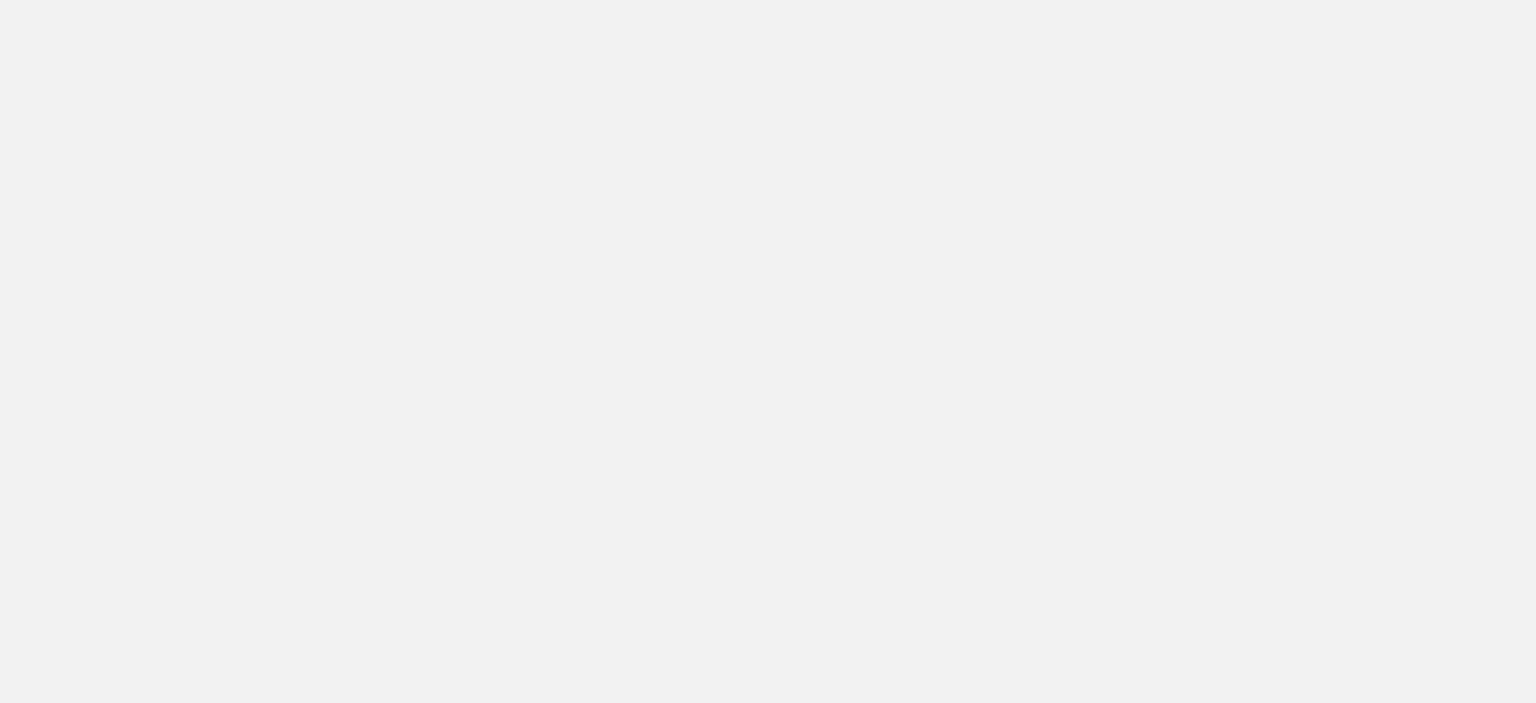 scroll, scrollTop: 0, scrollLeft: 0, axis: both 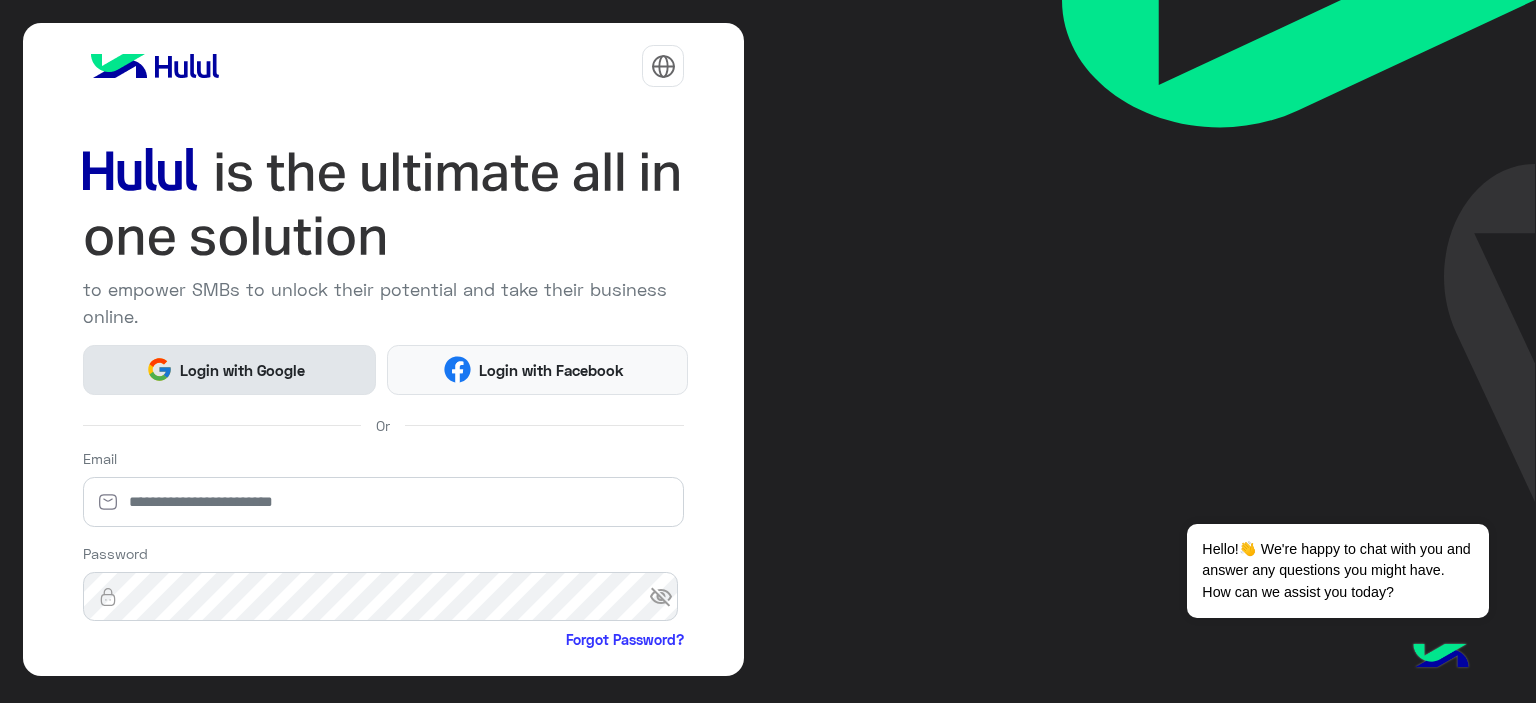 click on "Login with Google" 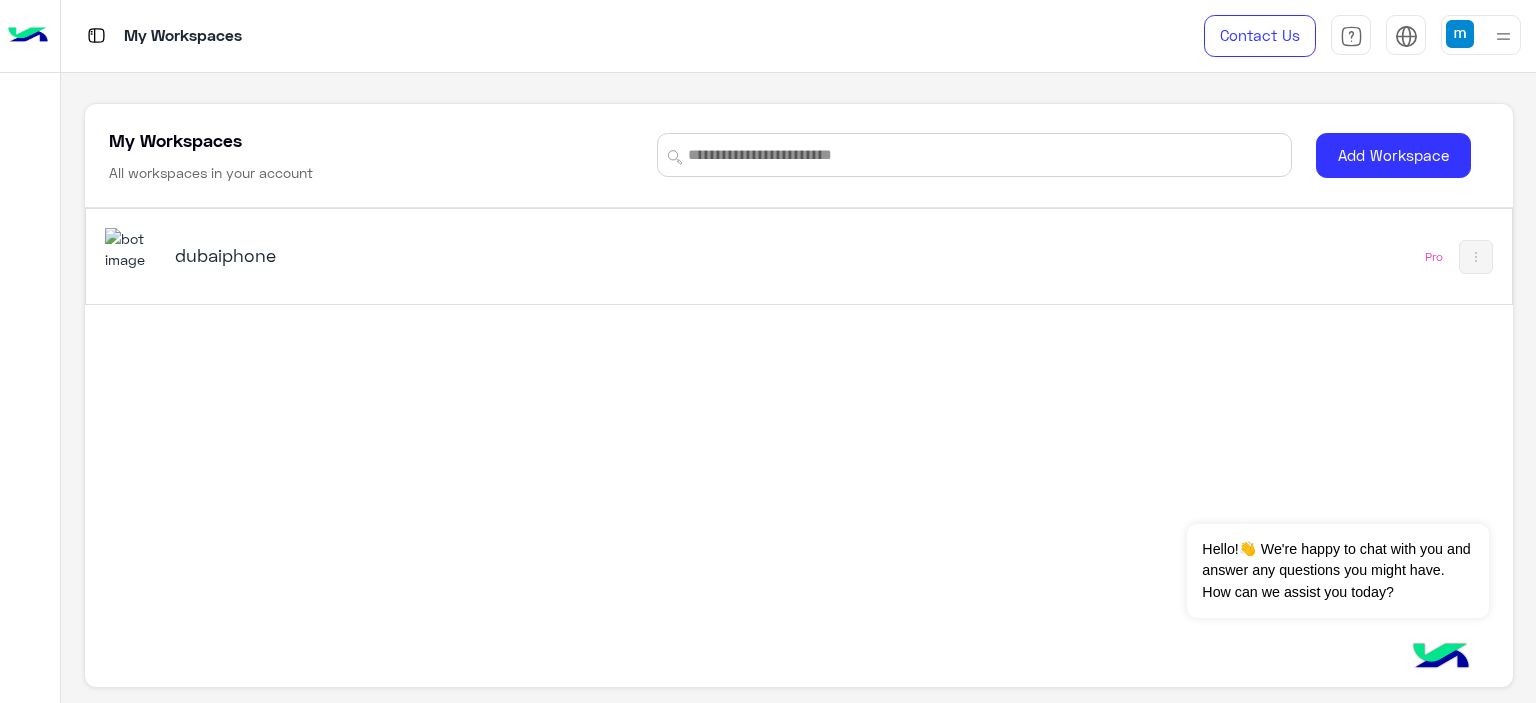 scroll, scrollTop: 0, scrollLeft: 0, axis: both 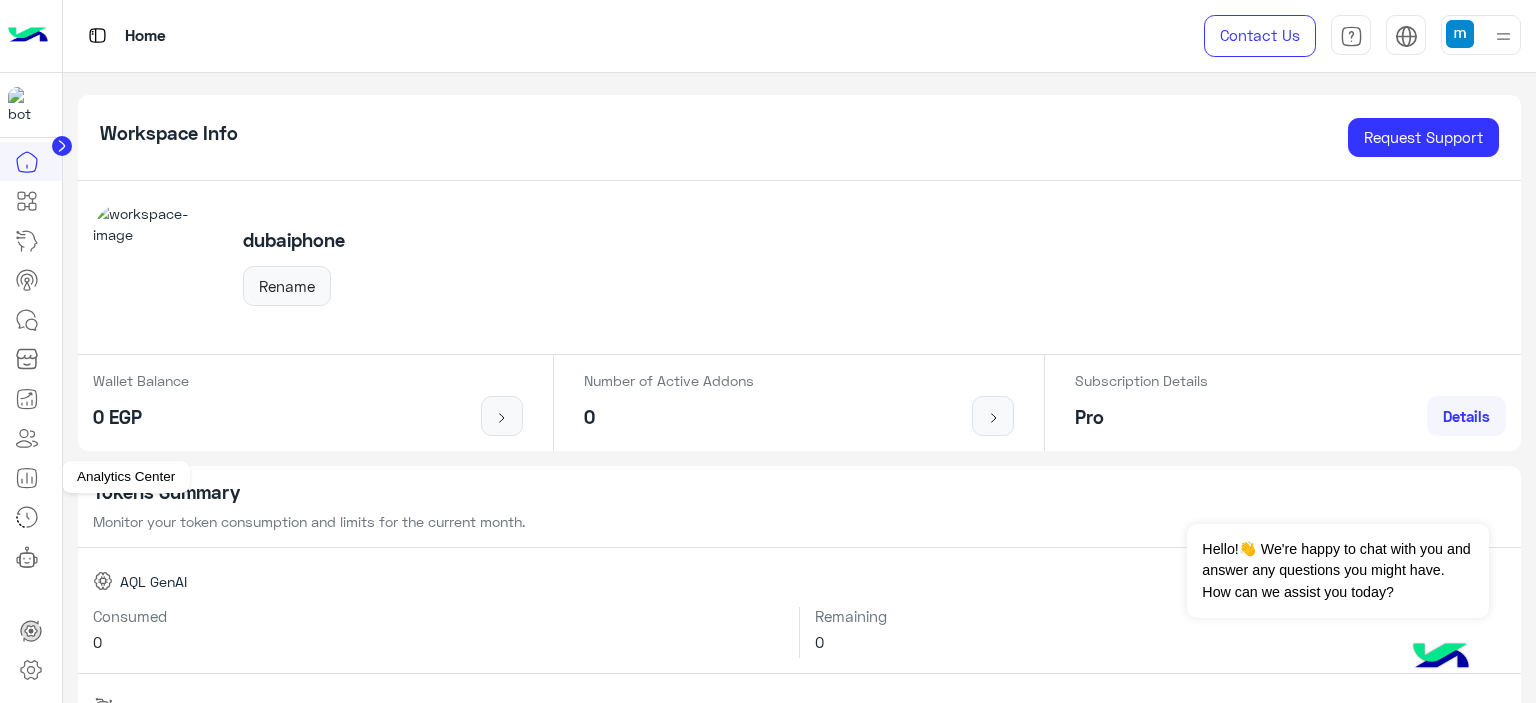 click 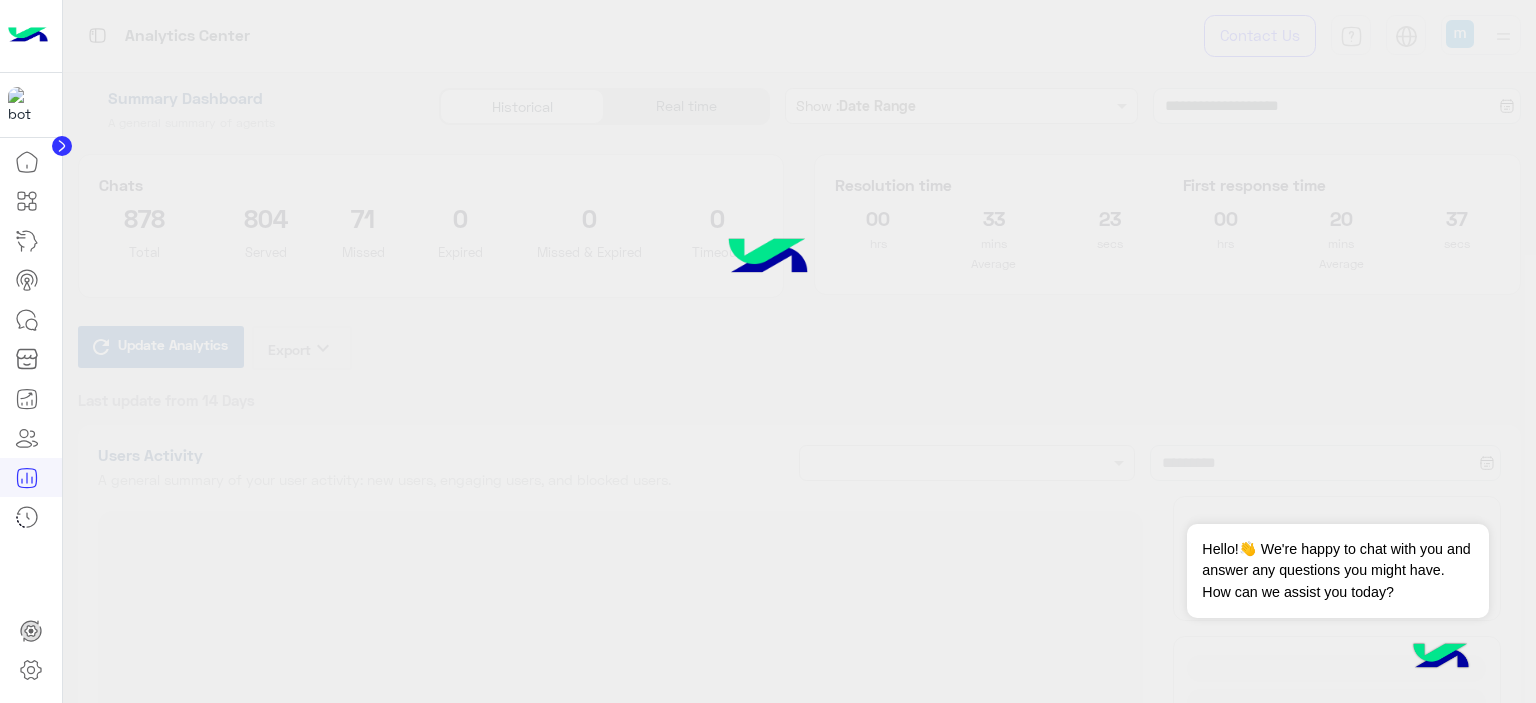 type on "**********" 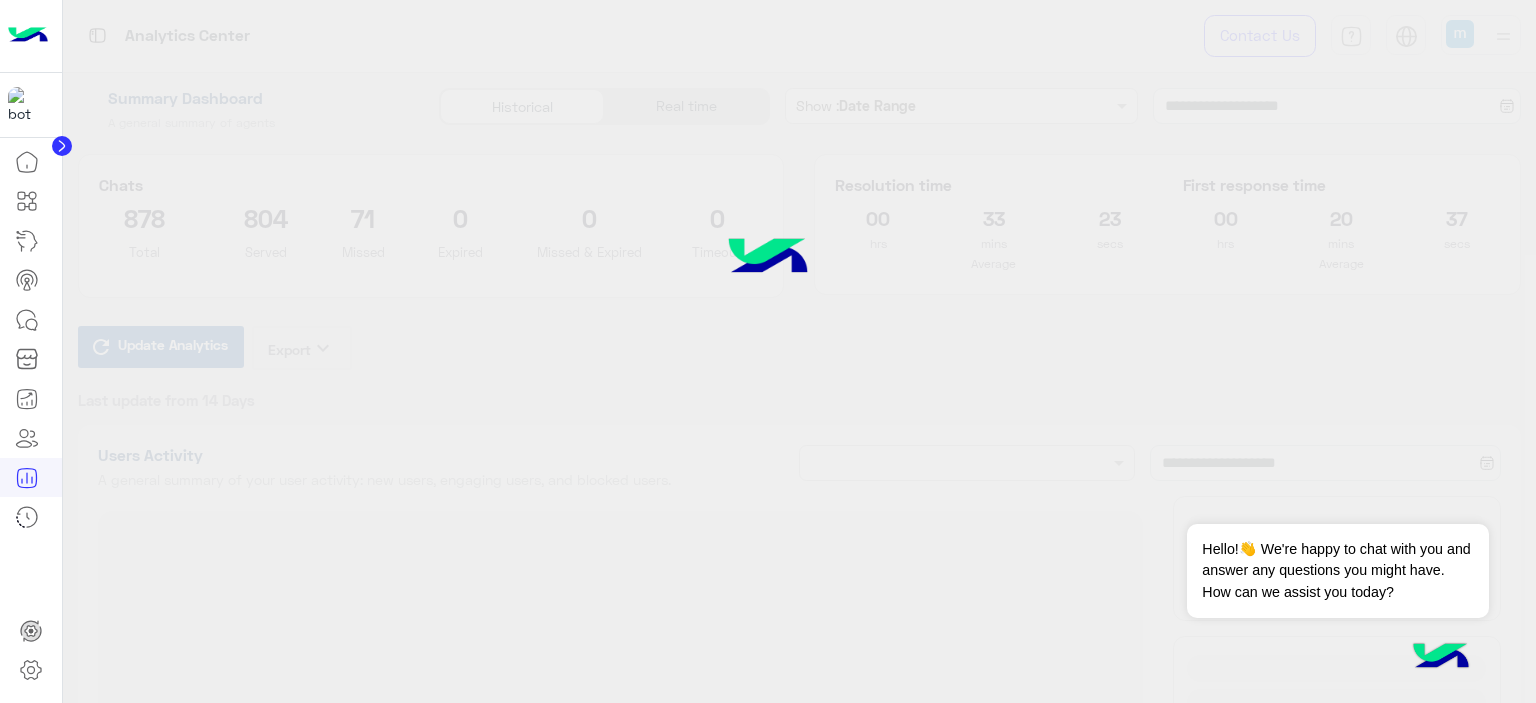 type on "**********" 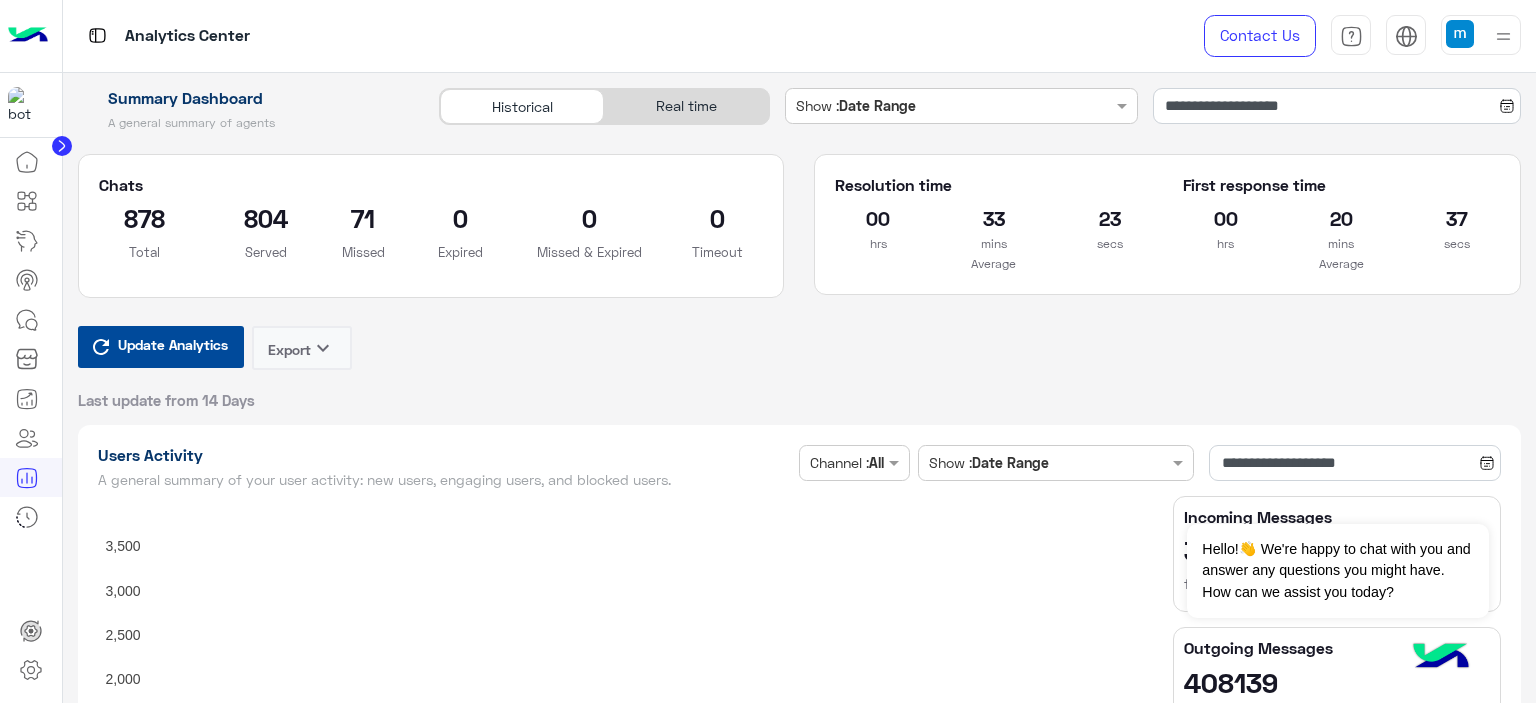 type on "**********" 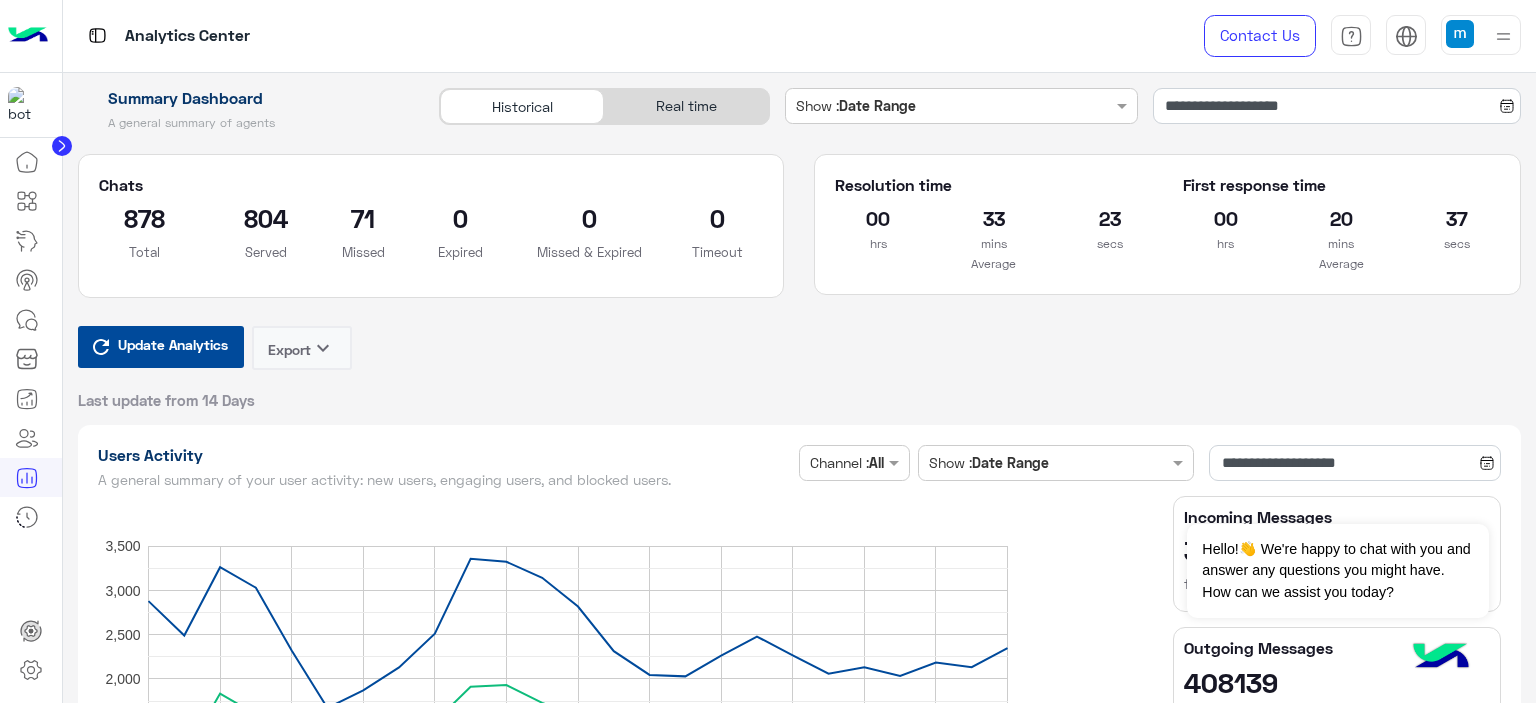 type on "**********" 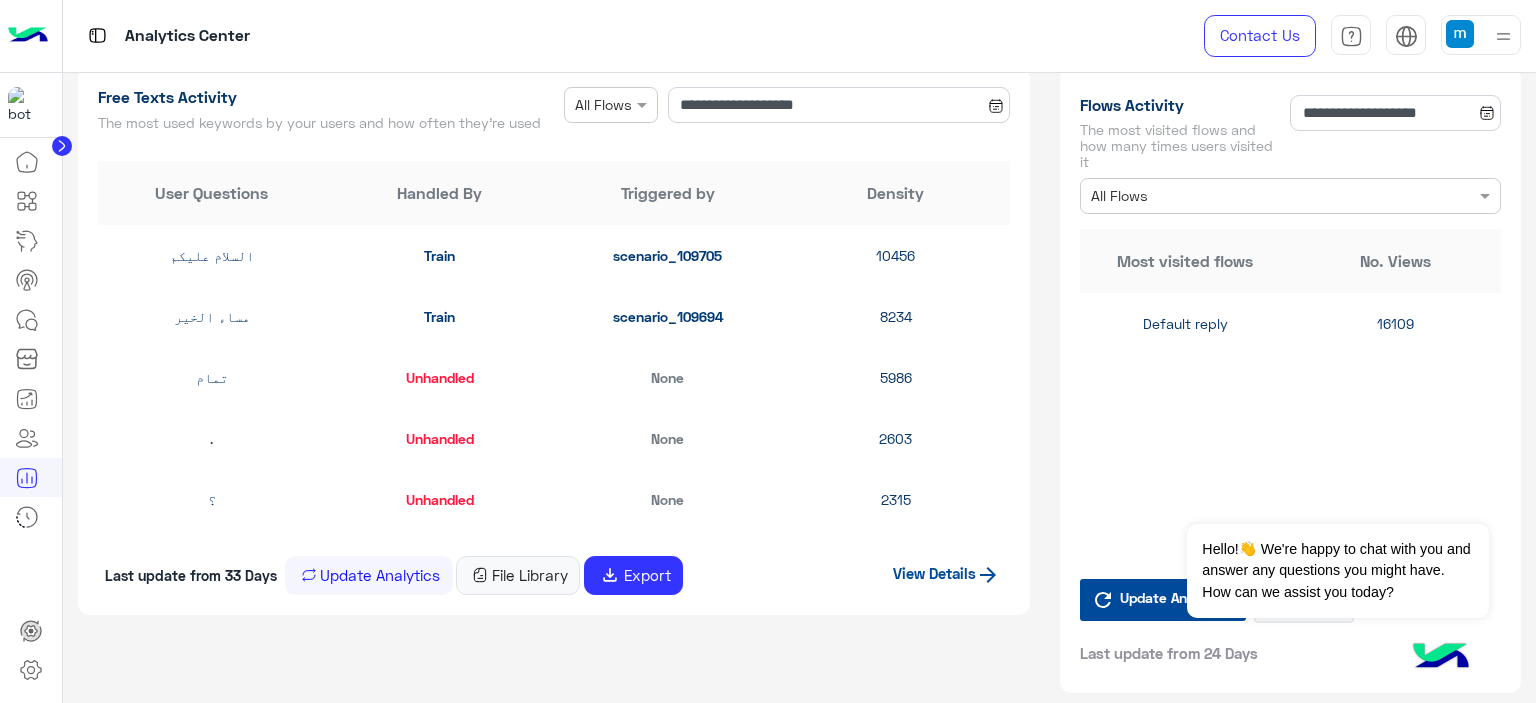 scroll, scrollTop: 2500, scrollLeft: 0, axis: vertical 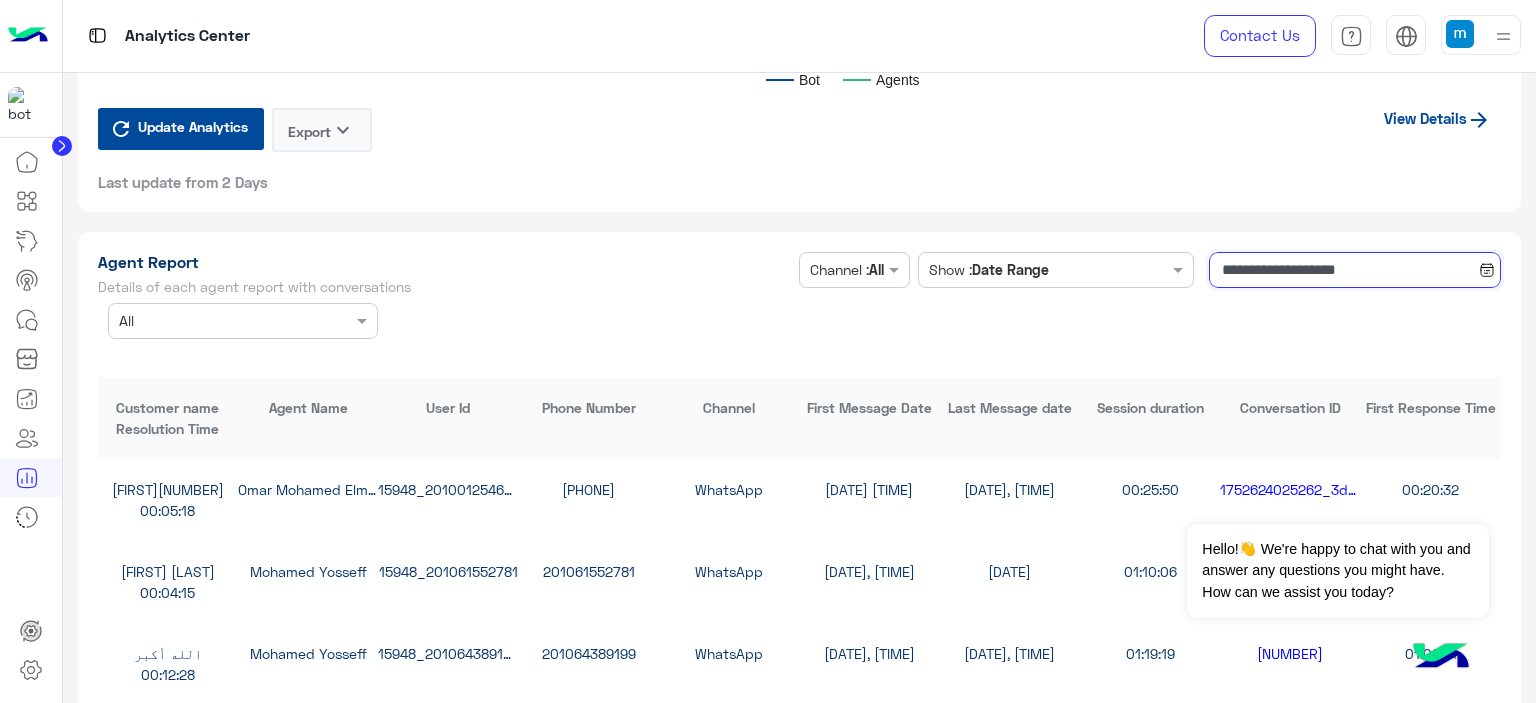 click on "**********" 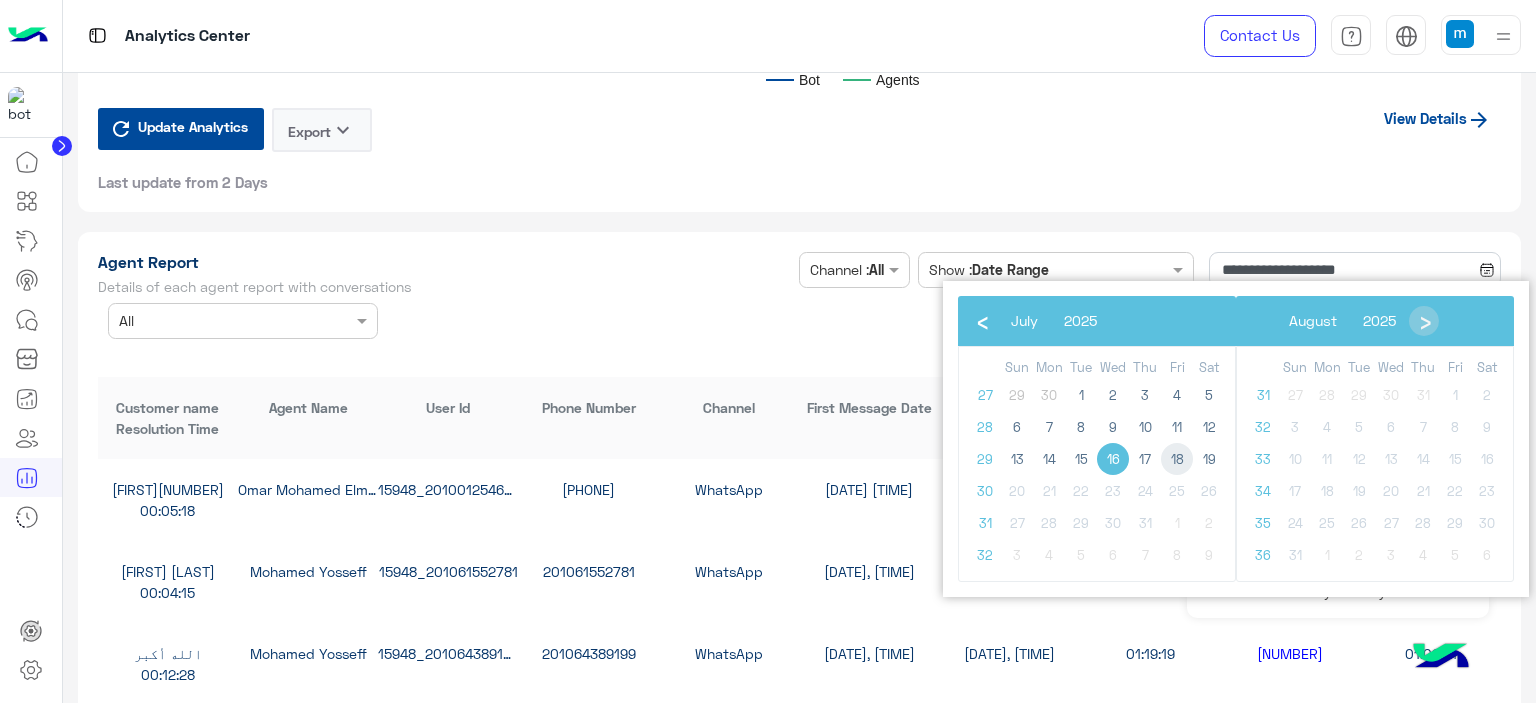 click on "18" 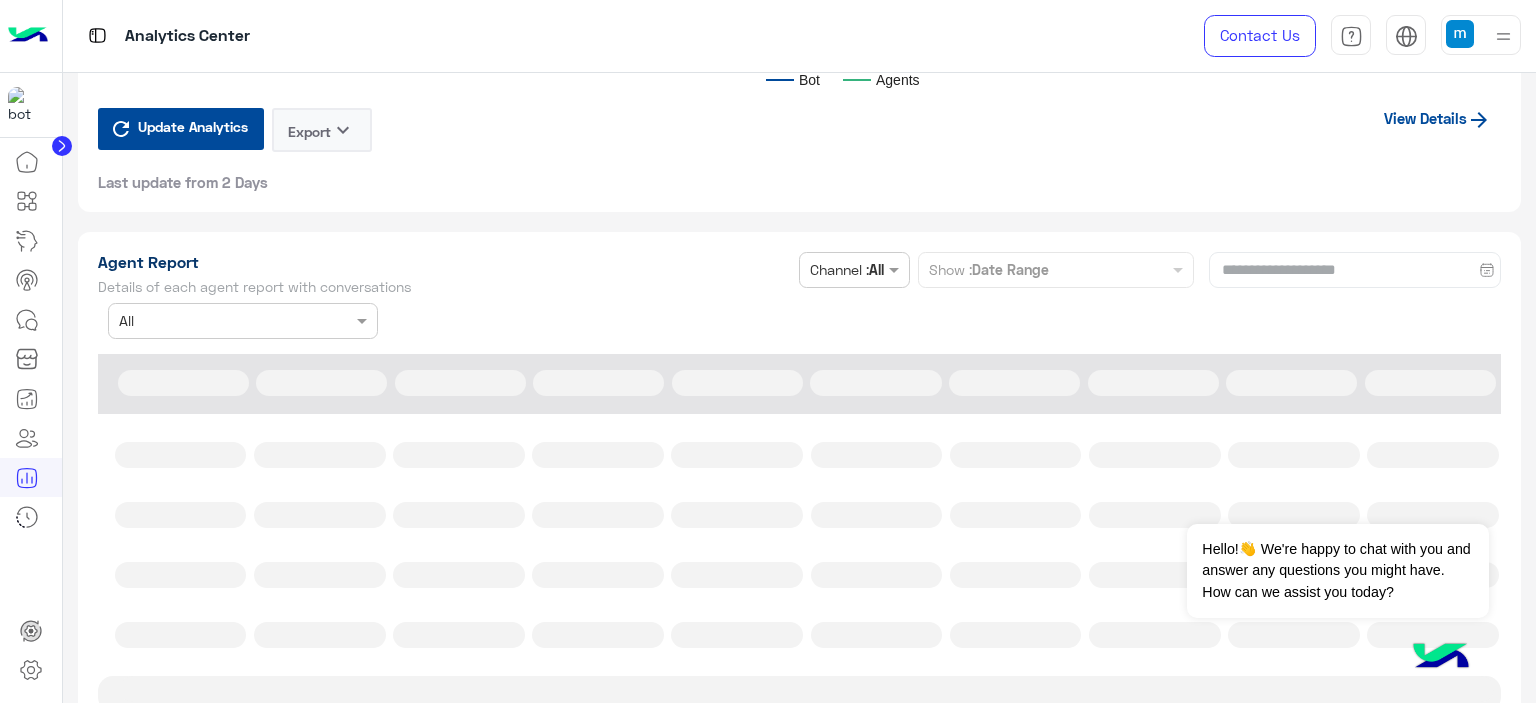 click on "**********" 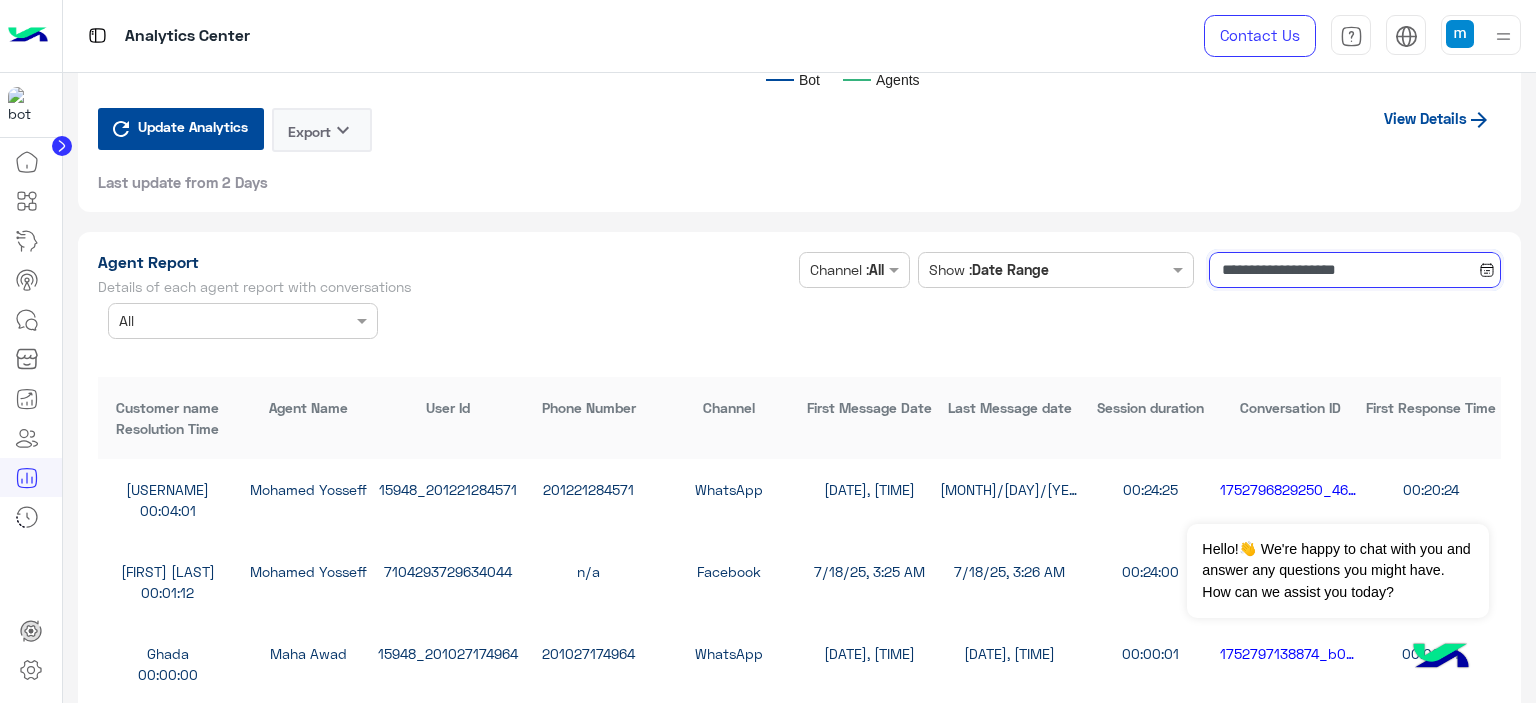 click on "**********" 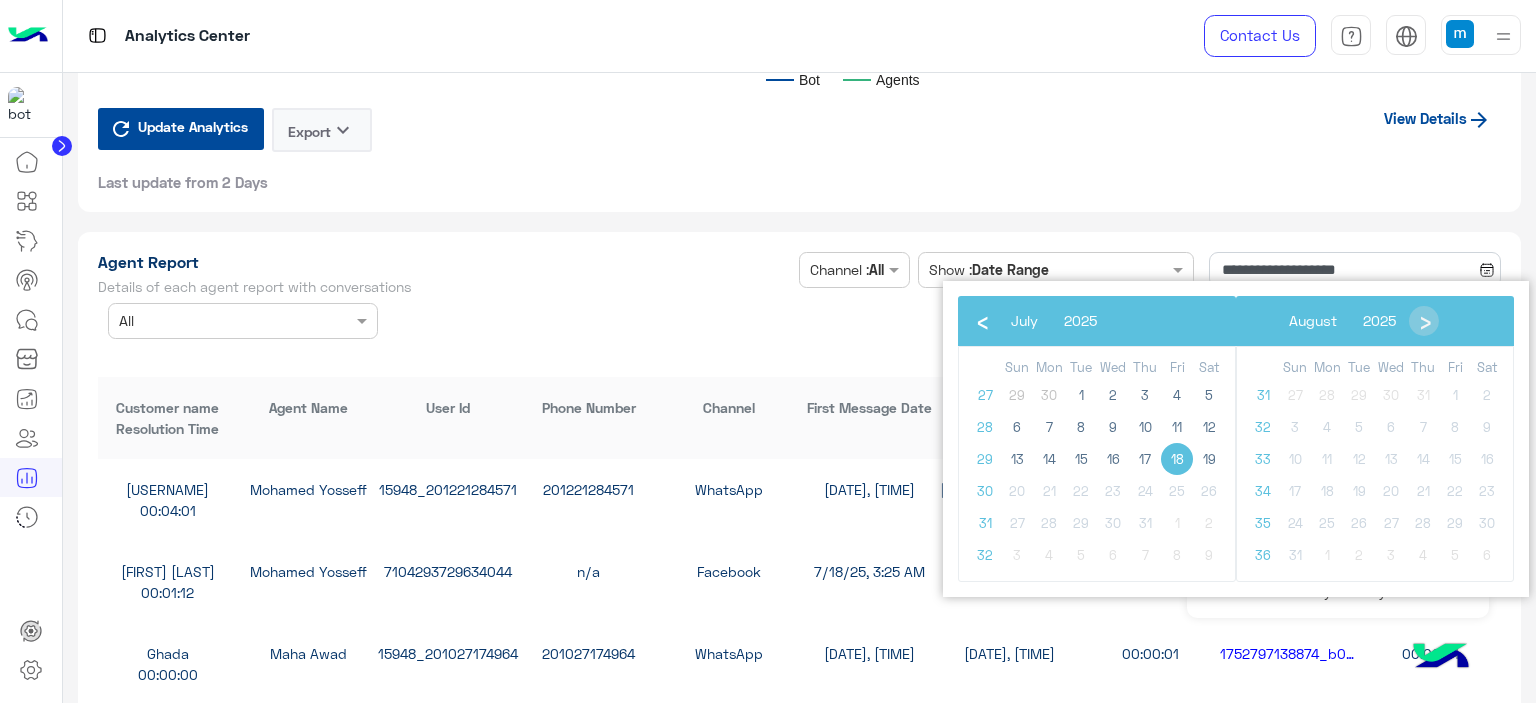 click on "18" 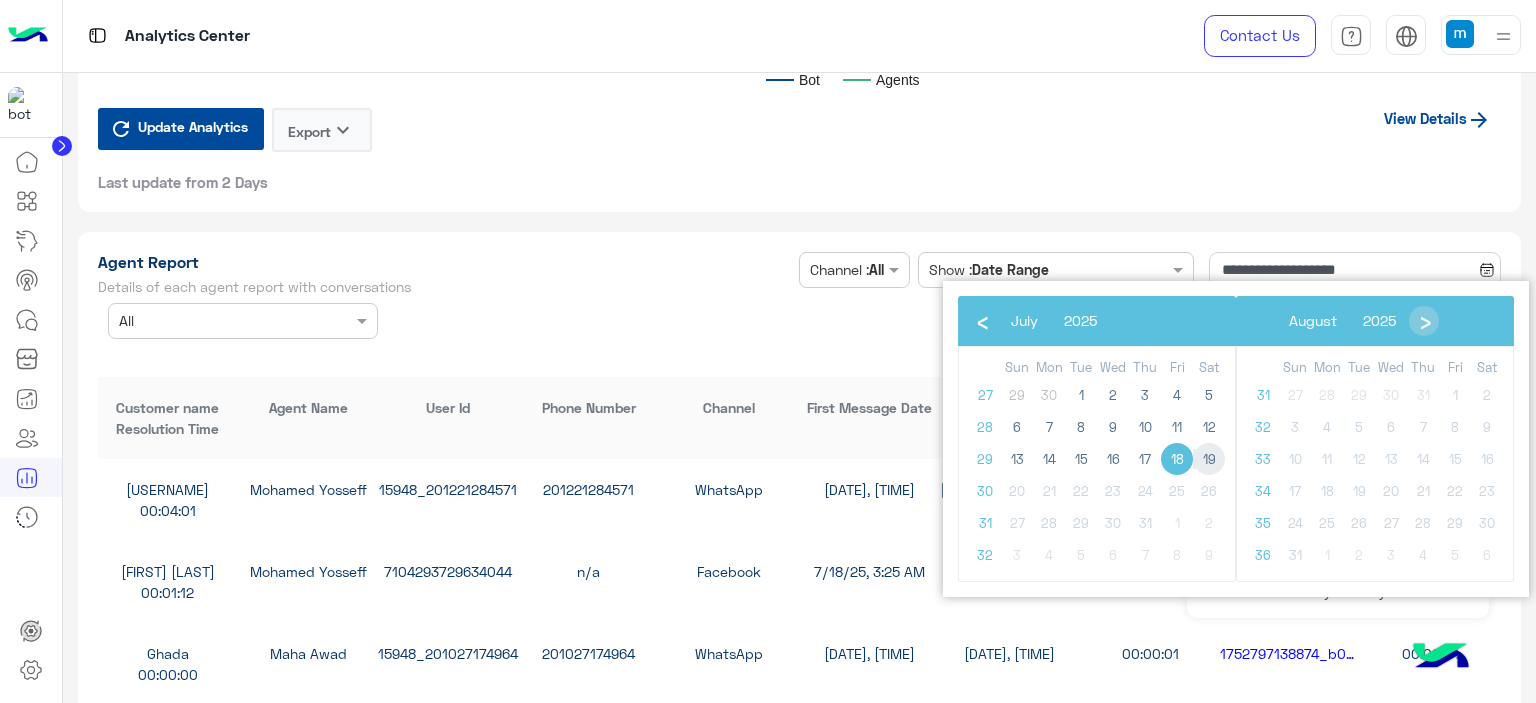 click on "19" 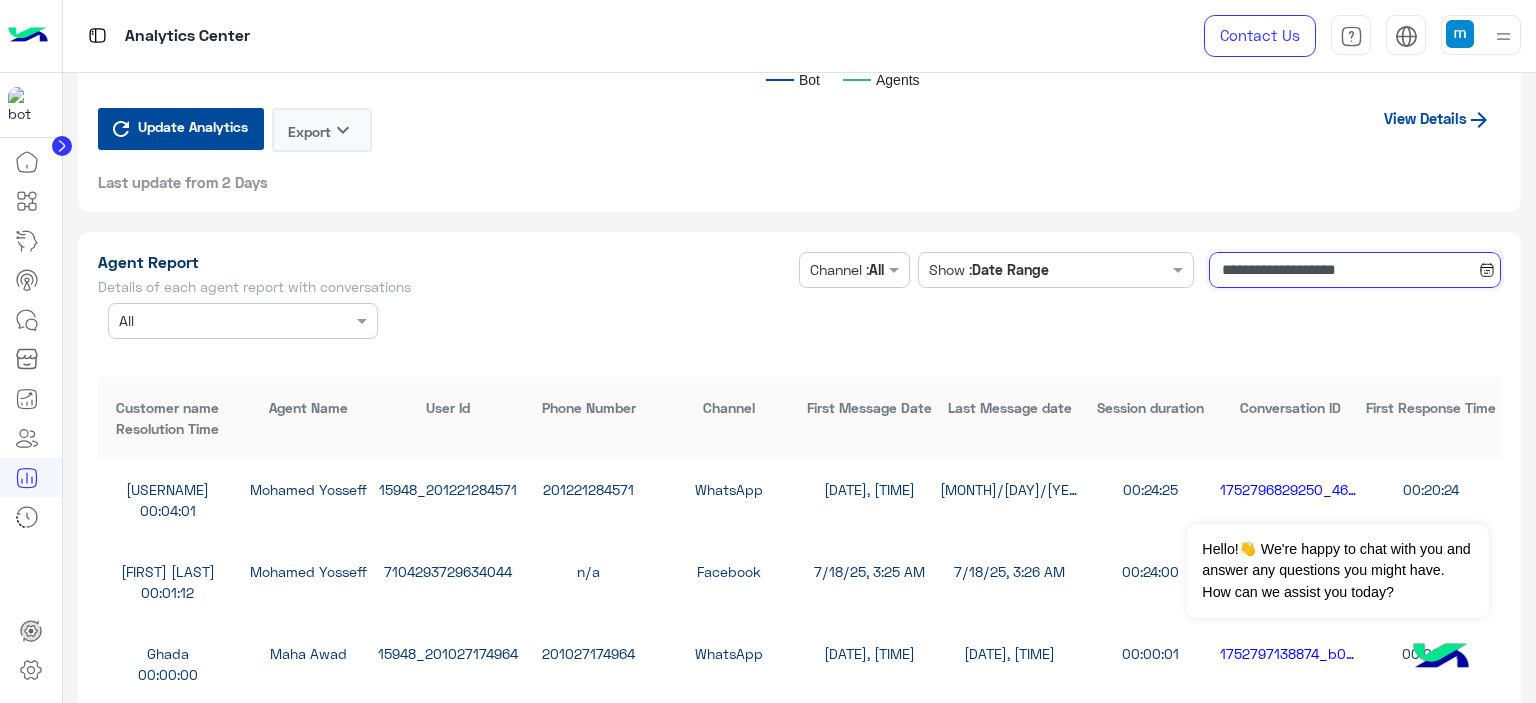 click on "**********" 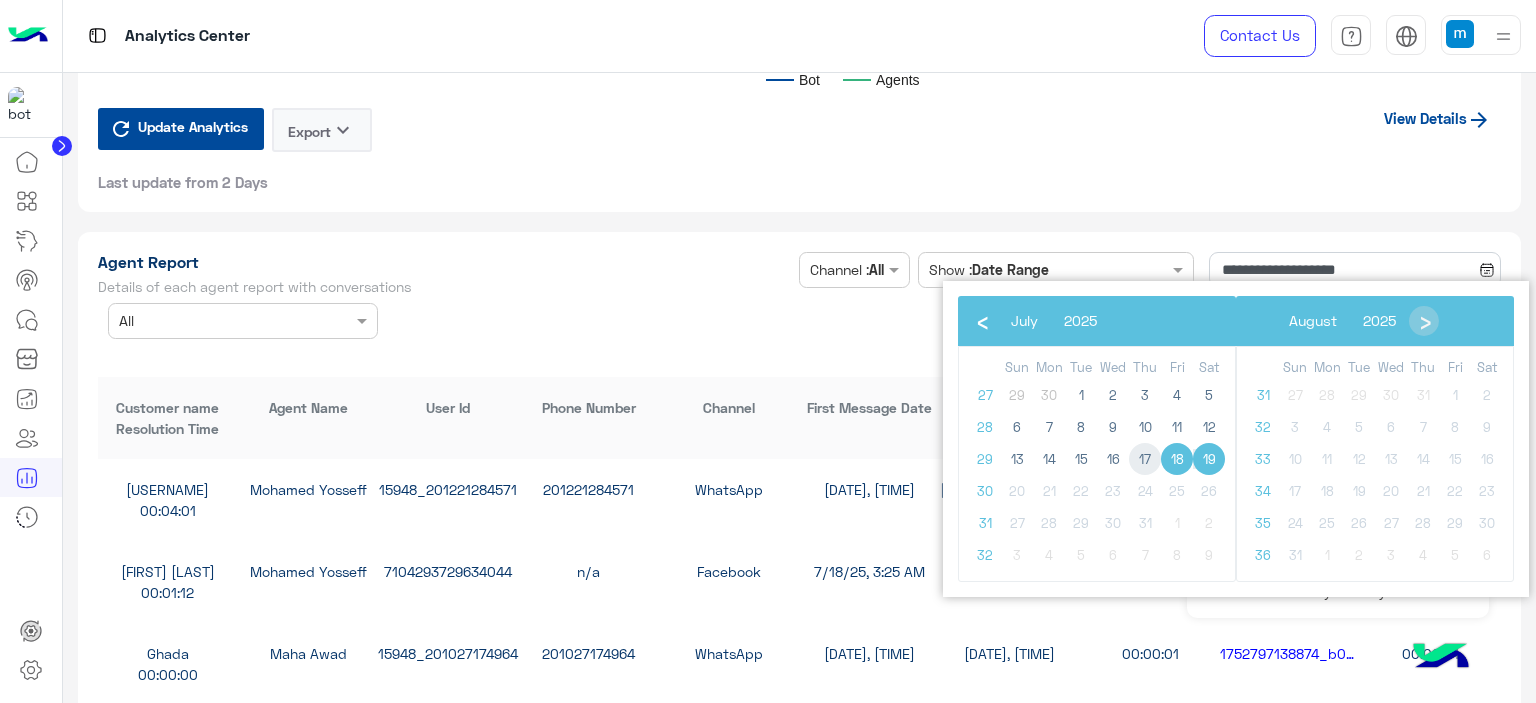 click on "17" 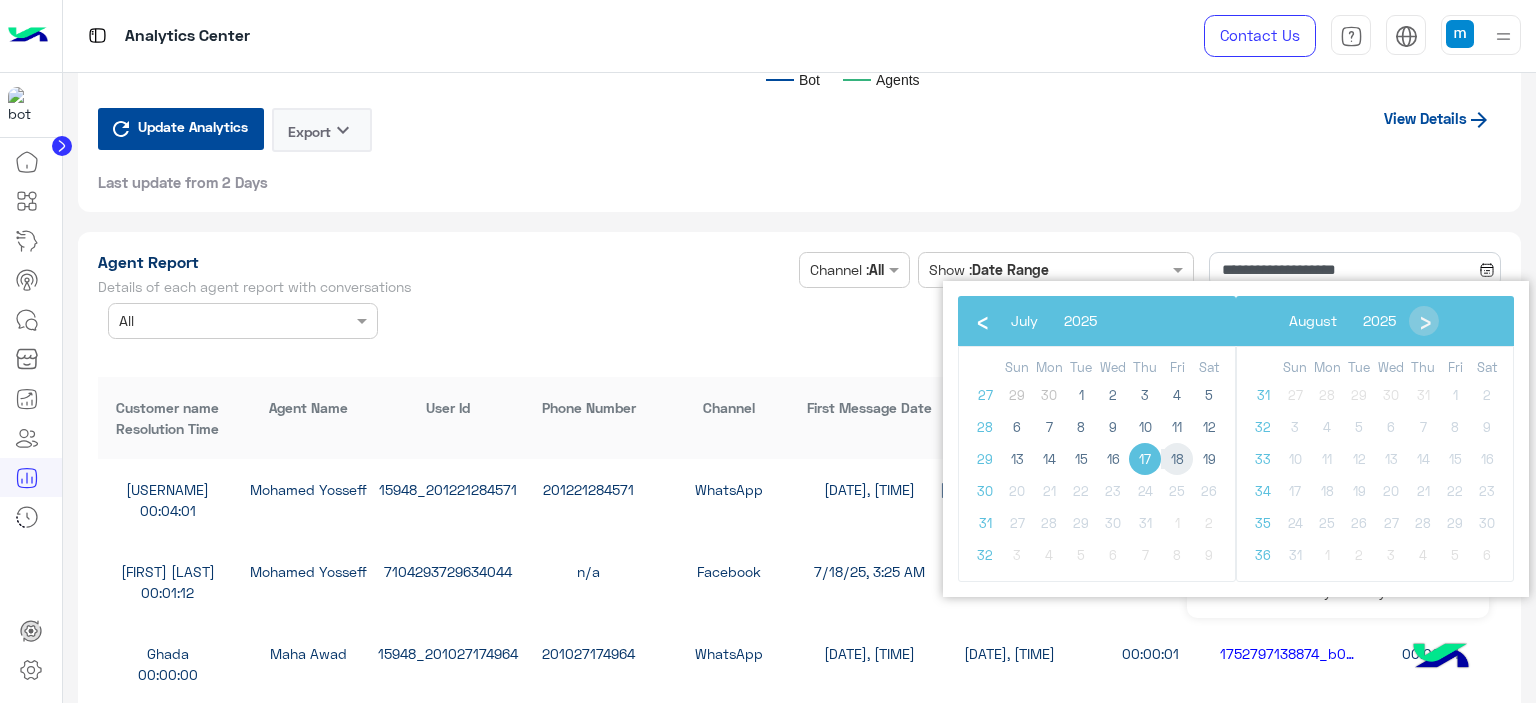 click on "18" 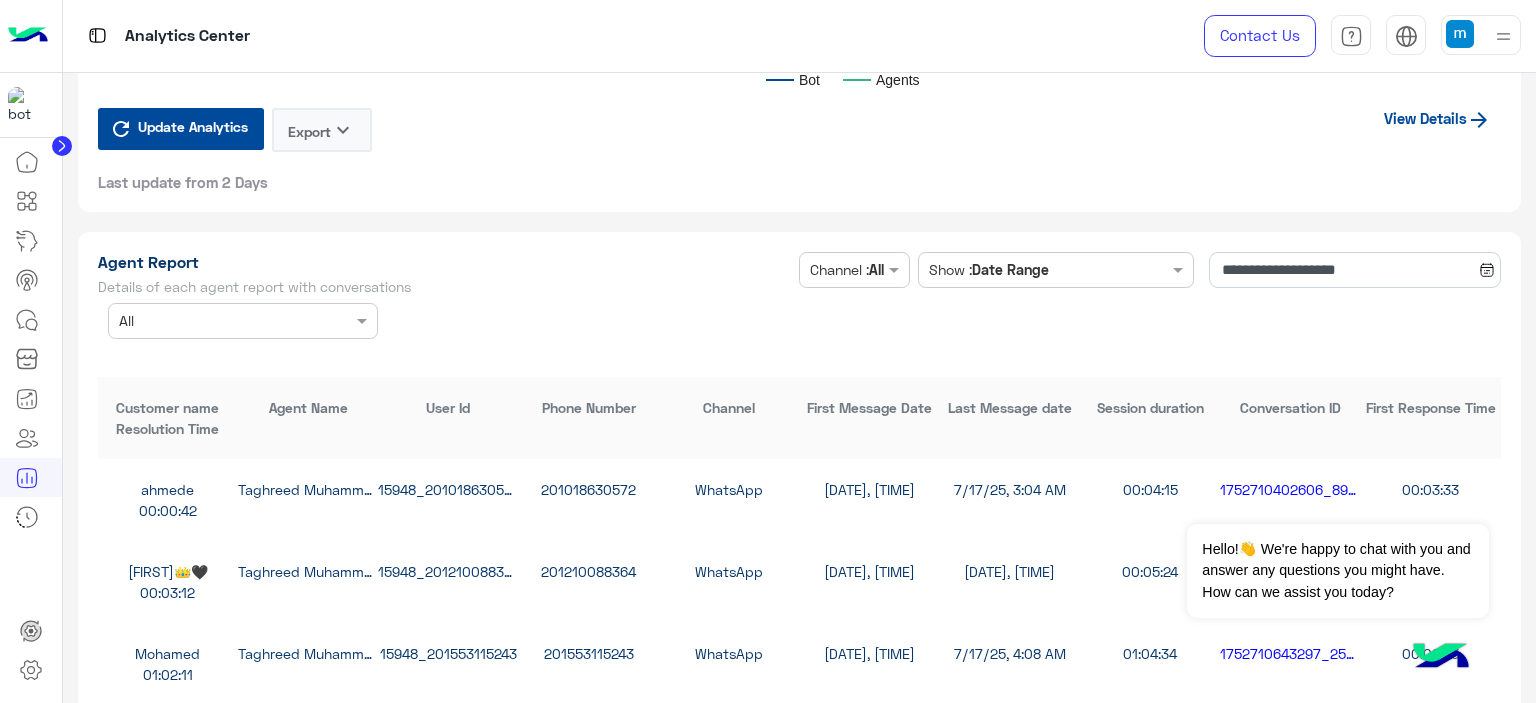 scroll, scrollTop: 5600, scrollLeft: 0, axis: vertical 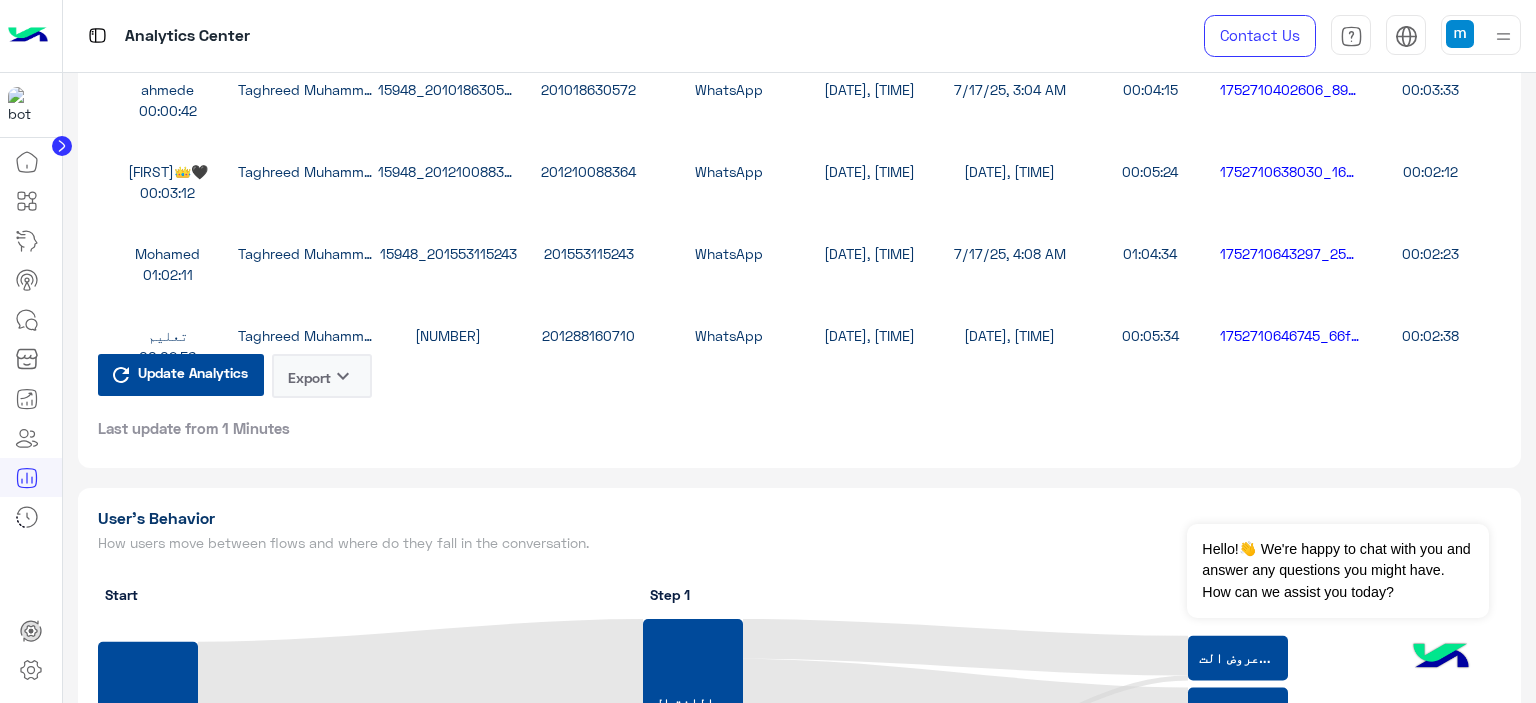 click on "Export   keyboard_arrow_down" 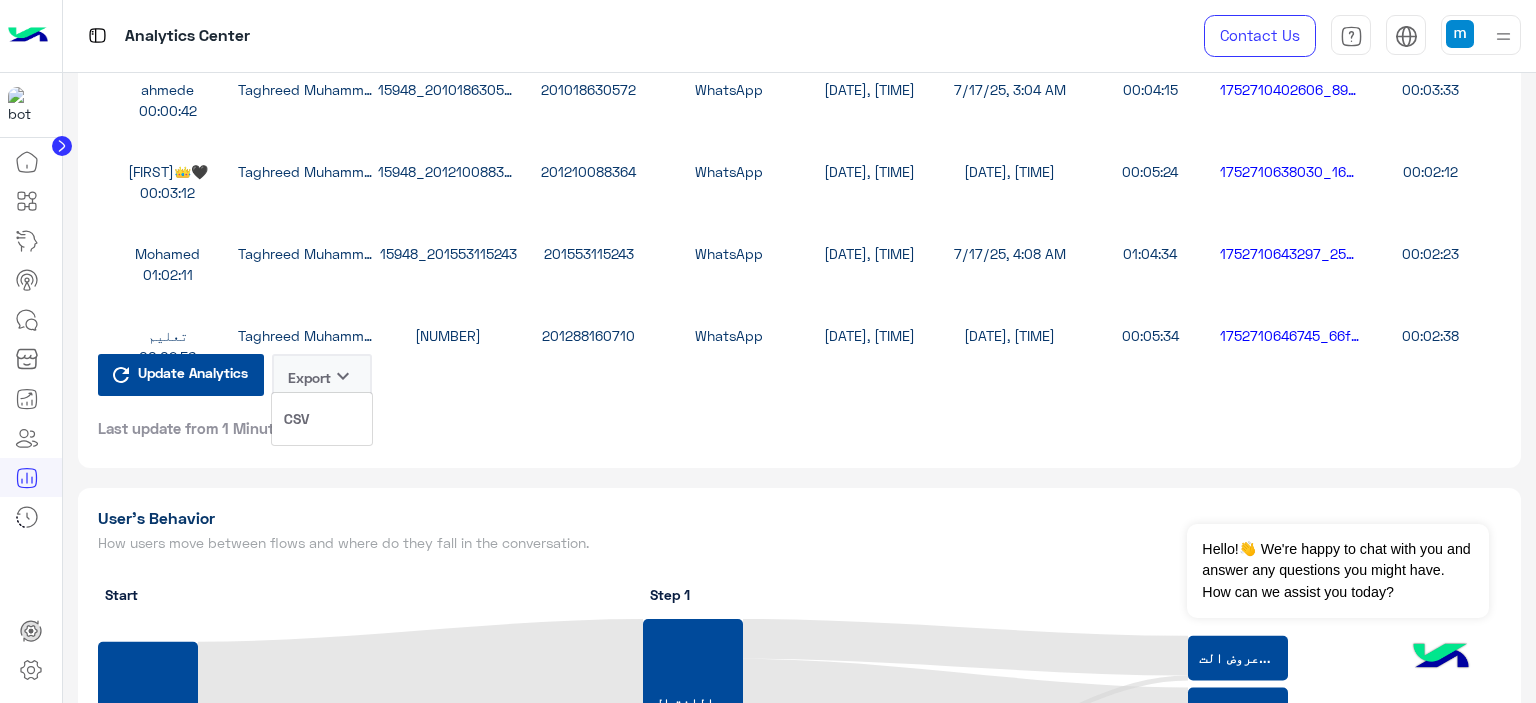 click on "CSV" 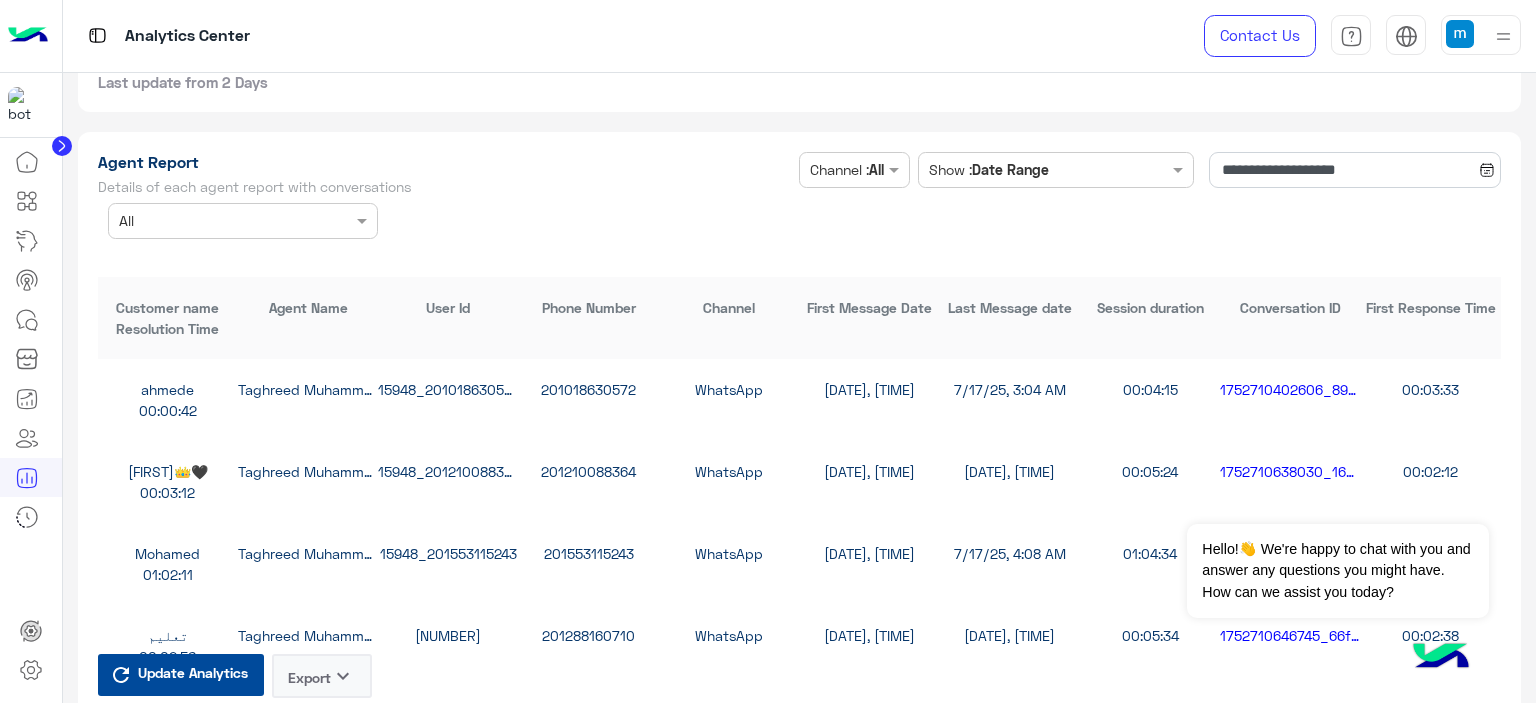 scroll, scrollTop: 5200, scrollLeft: 0, axis: vertical 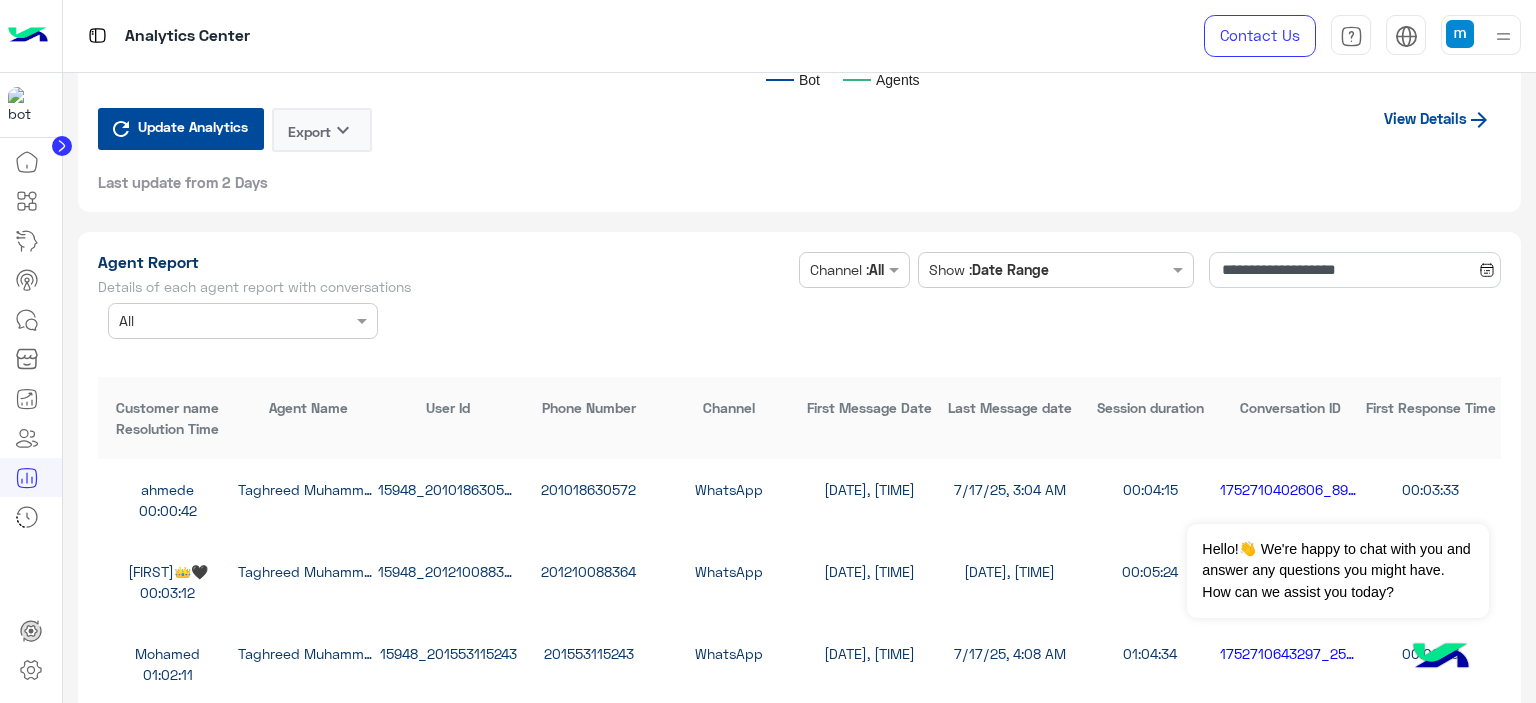 click on "**********" 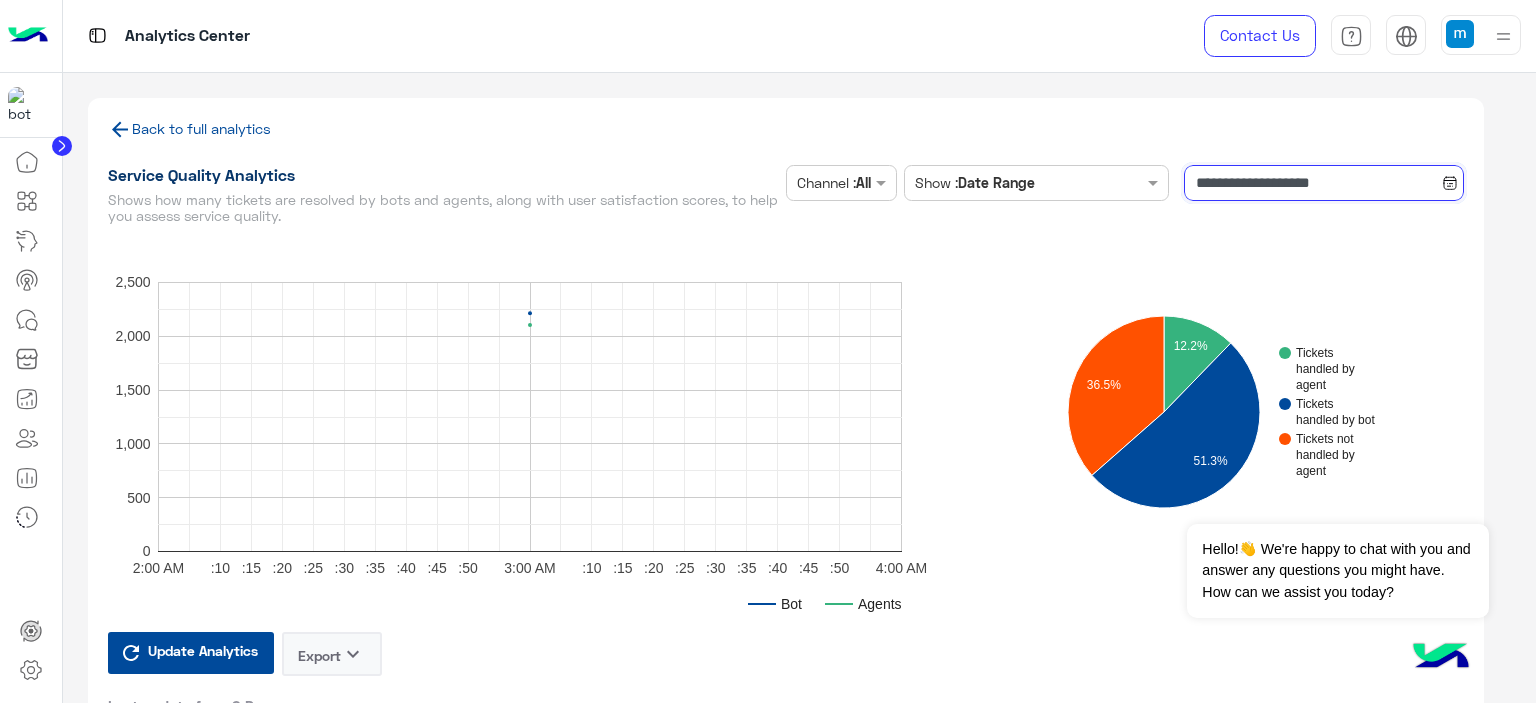 click on "**********" 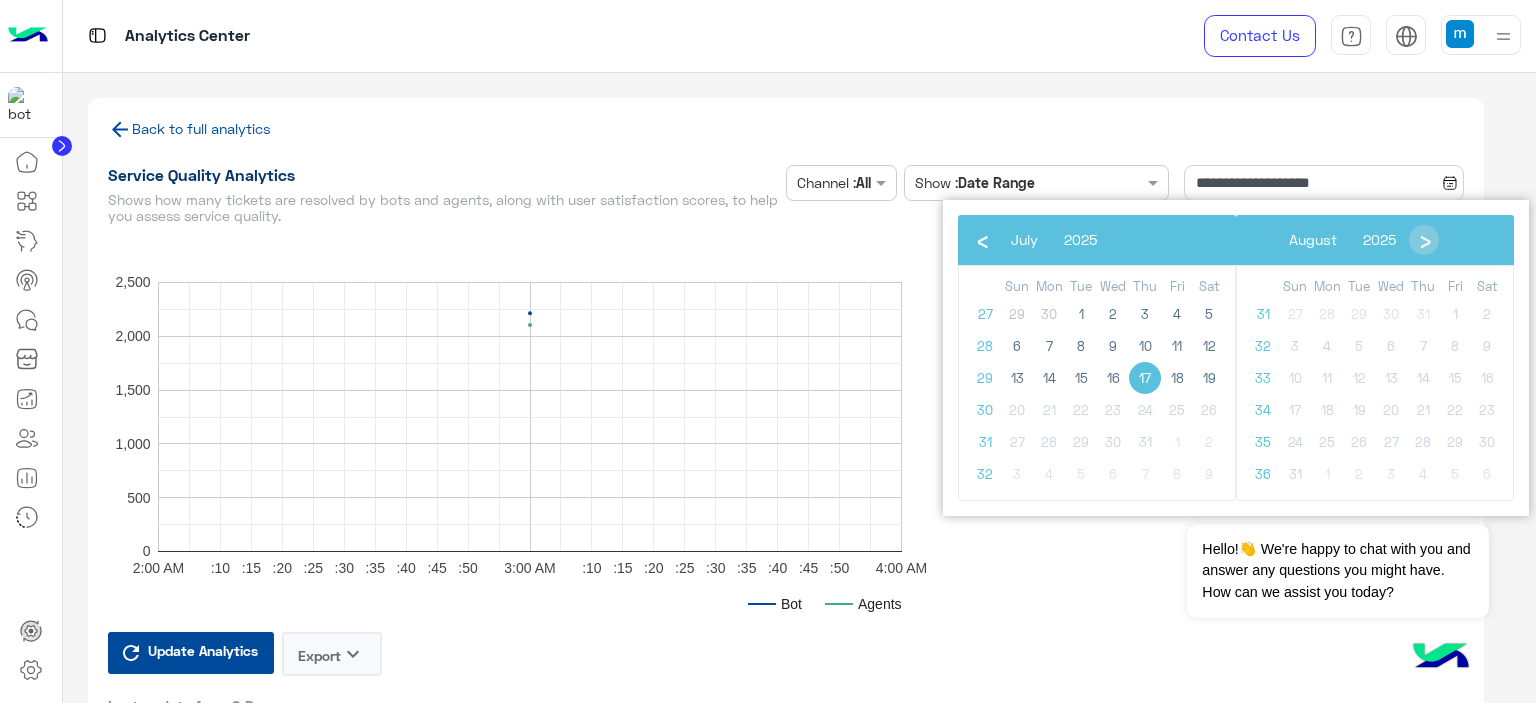click on "17" 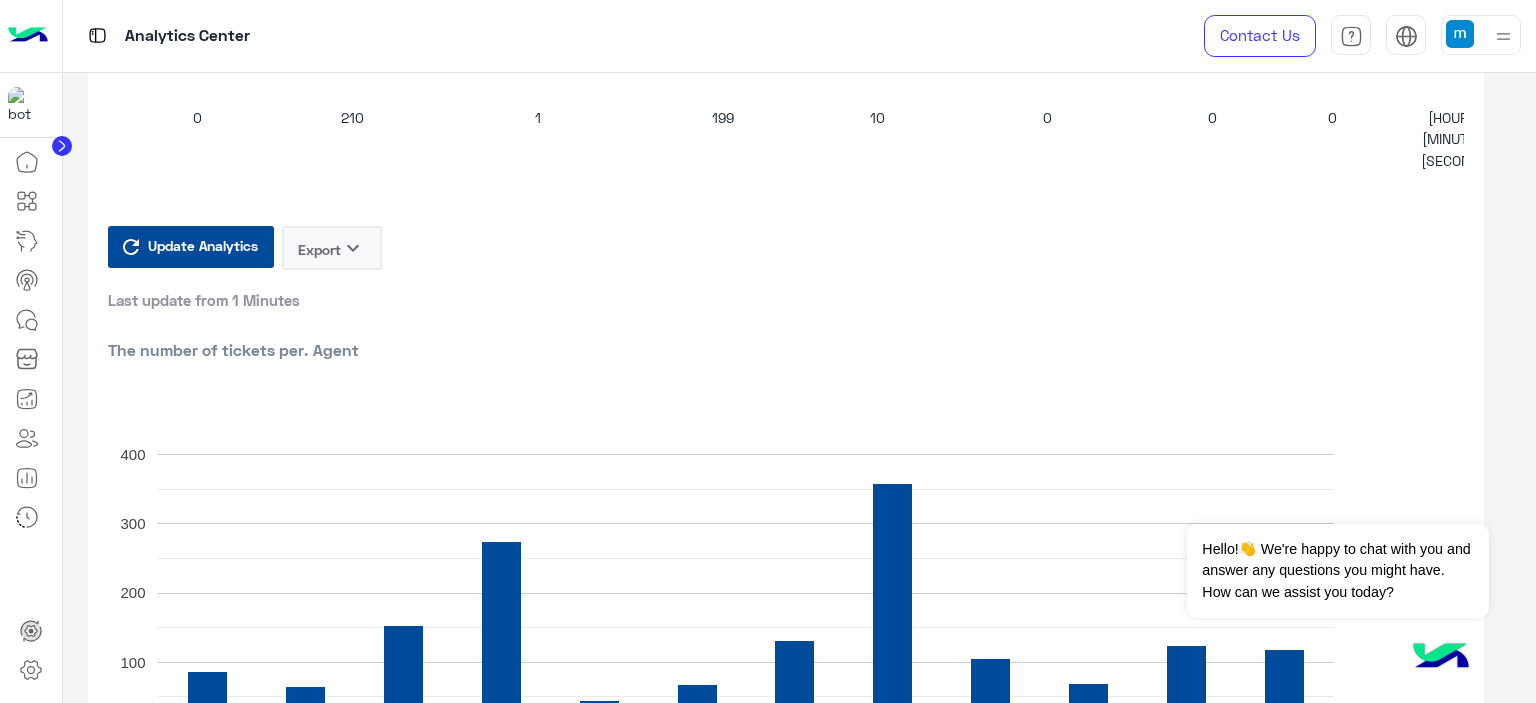 scroll, scrollTop: 2176, scrollLeft: 0, axis: vertical 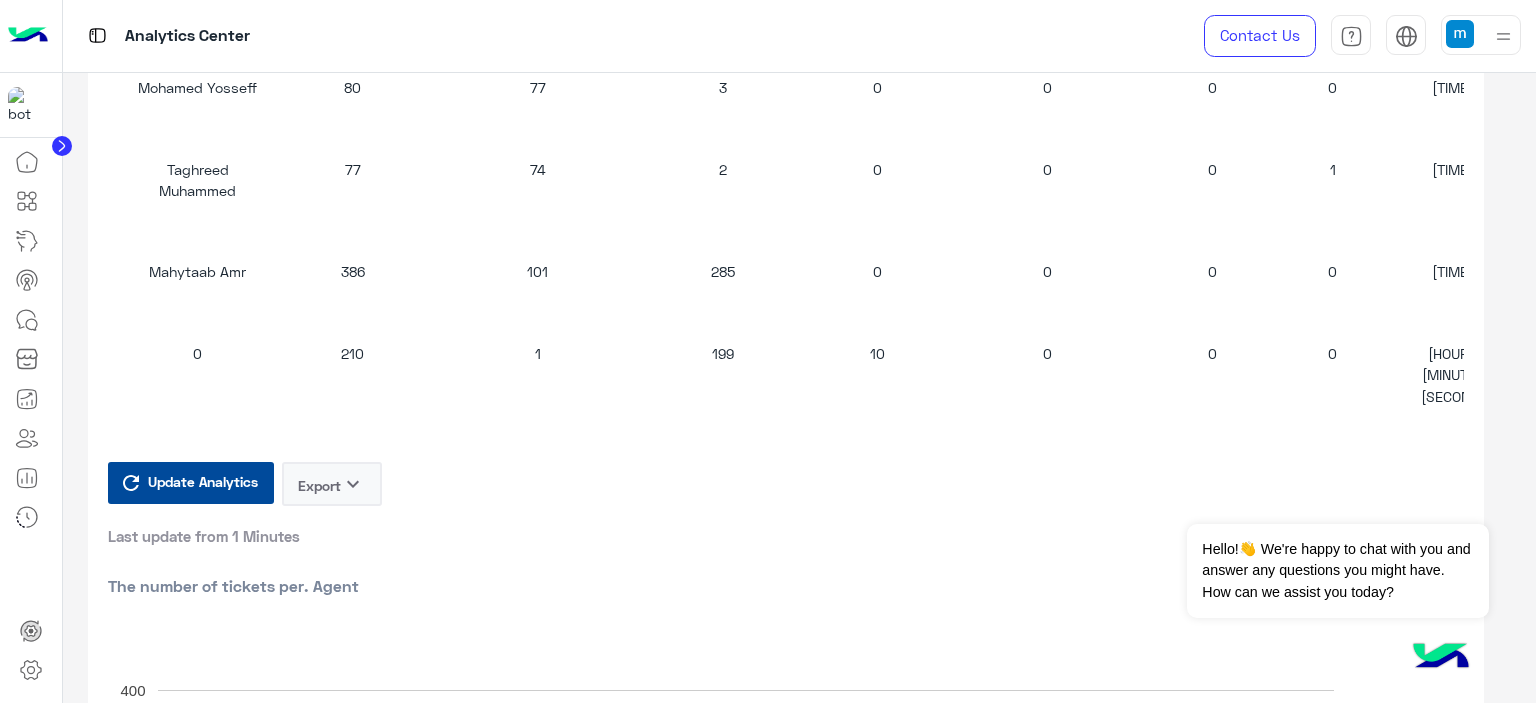 click on "Export   keyboard_arrow_down" 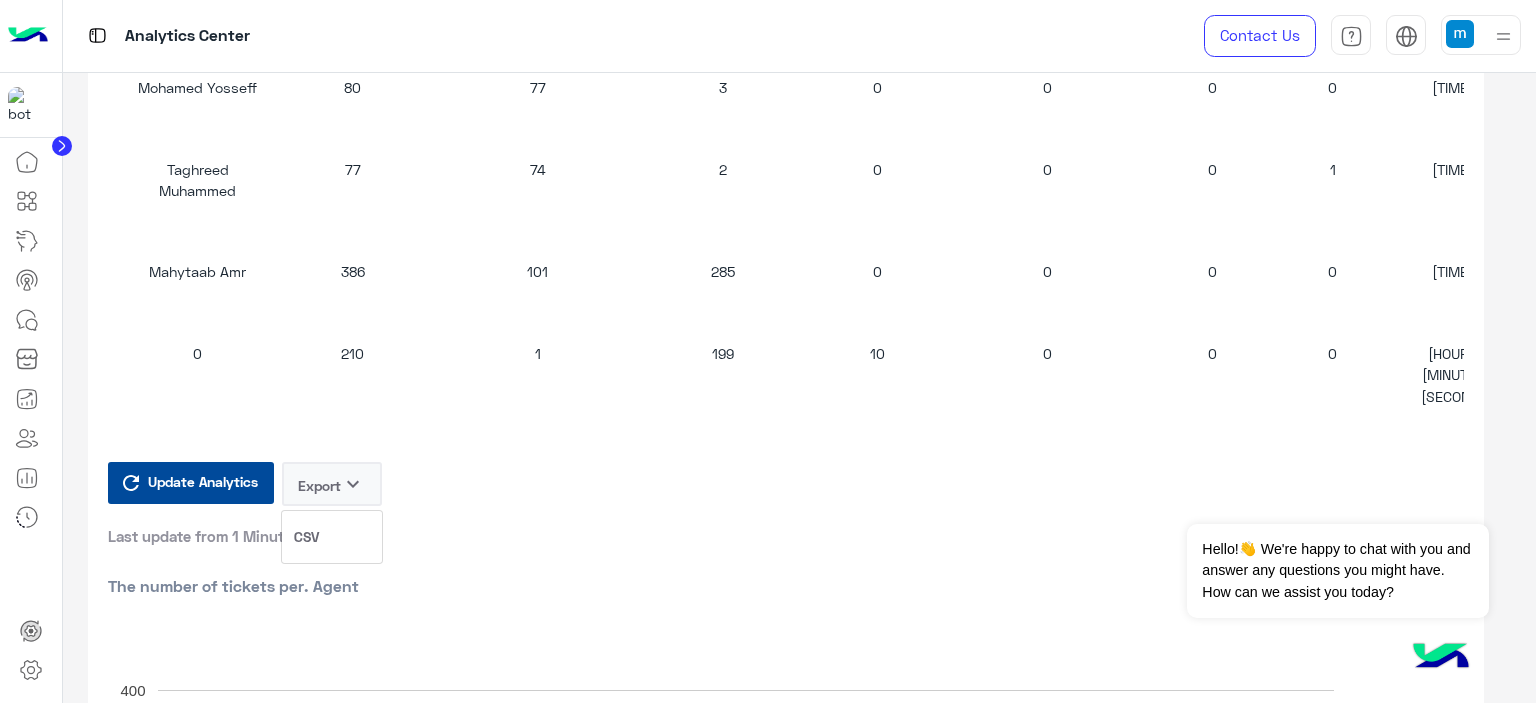 click on "CSV" 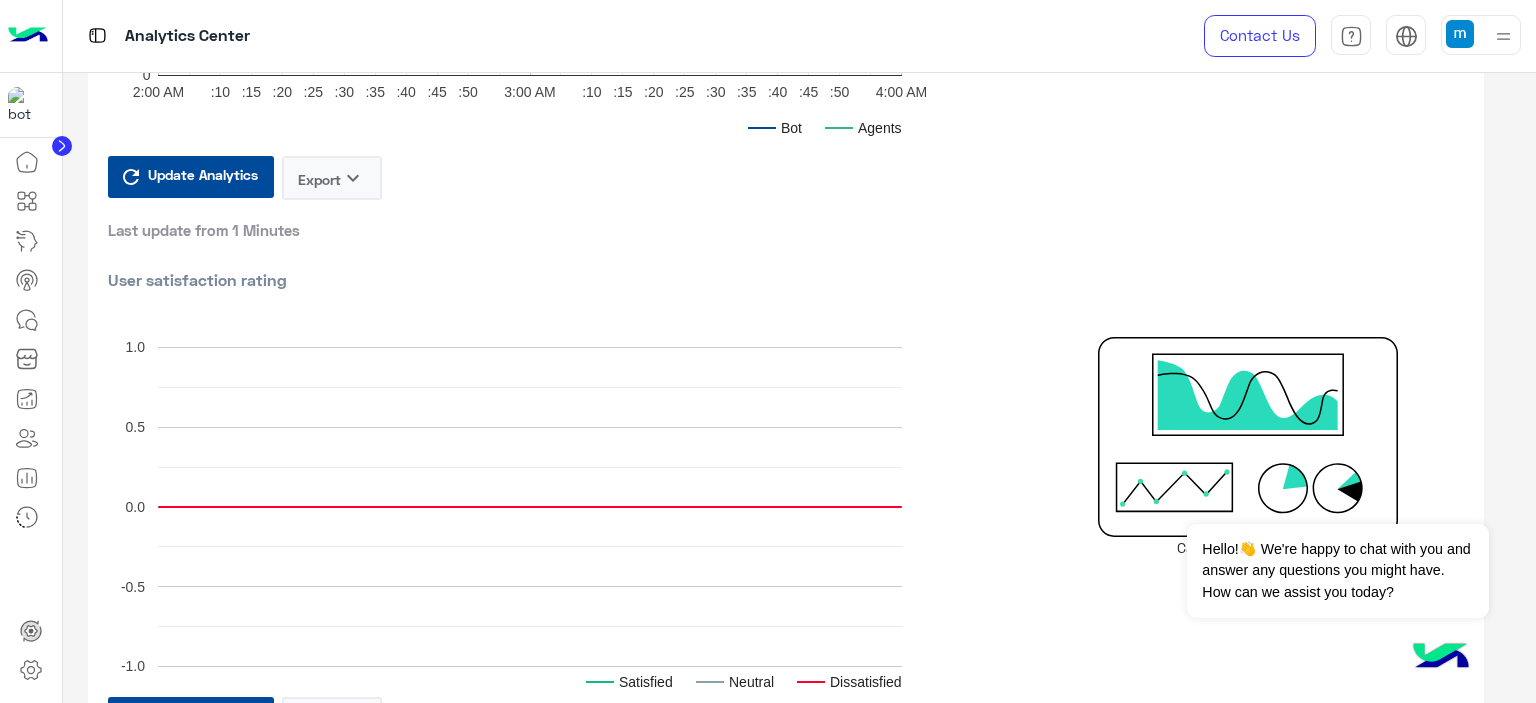 scroll, scrollTop: 0, scrollLeft: 0, axis: both 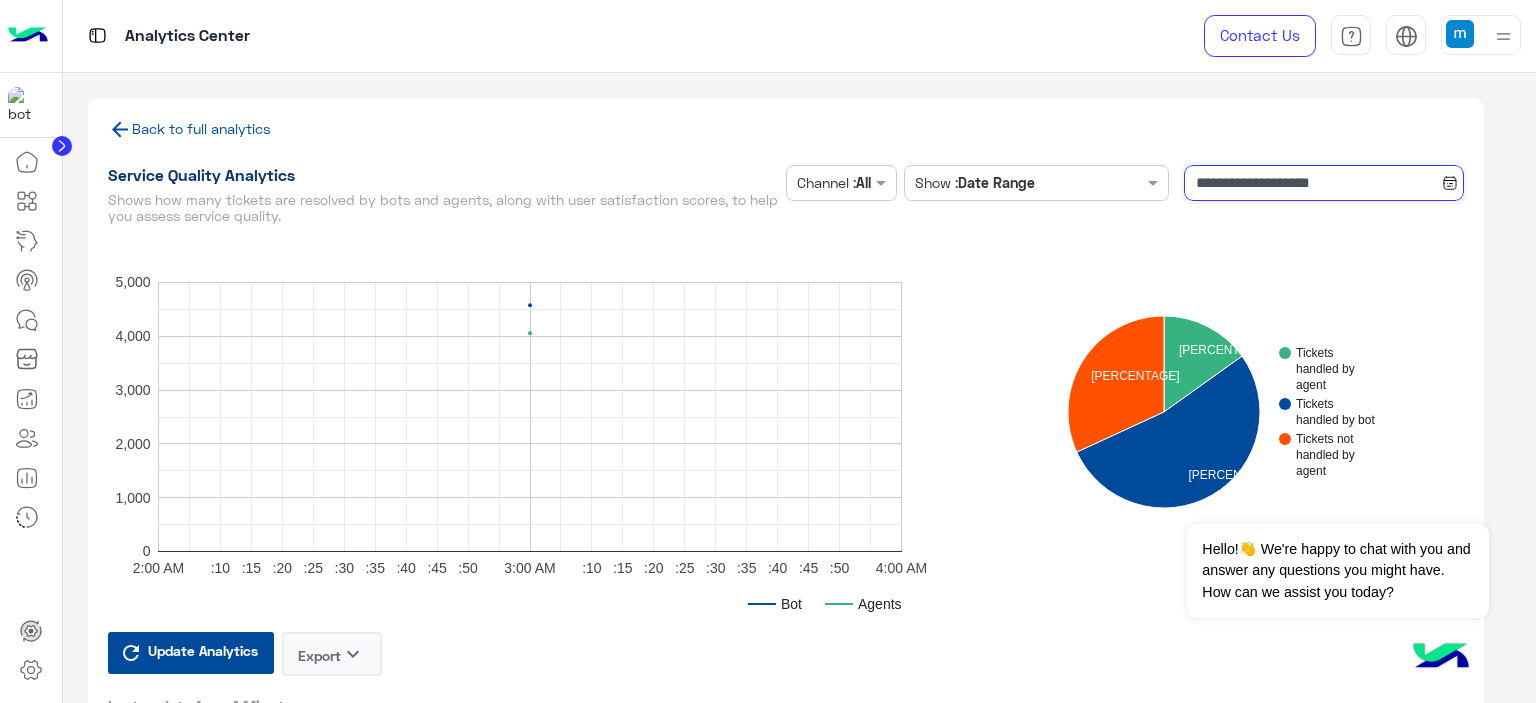 click on "**********" 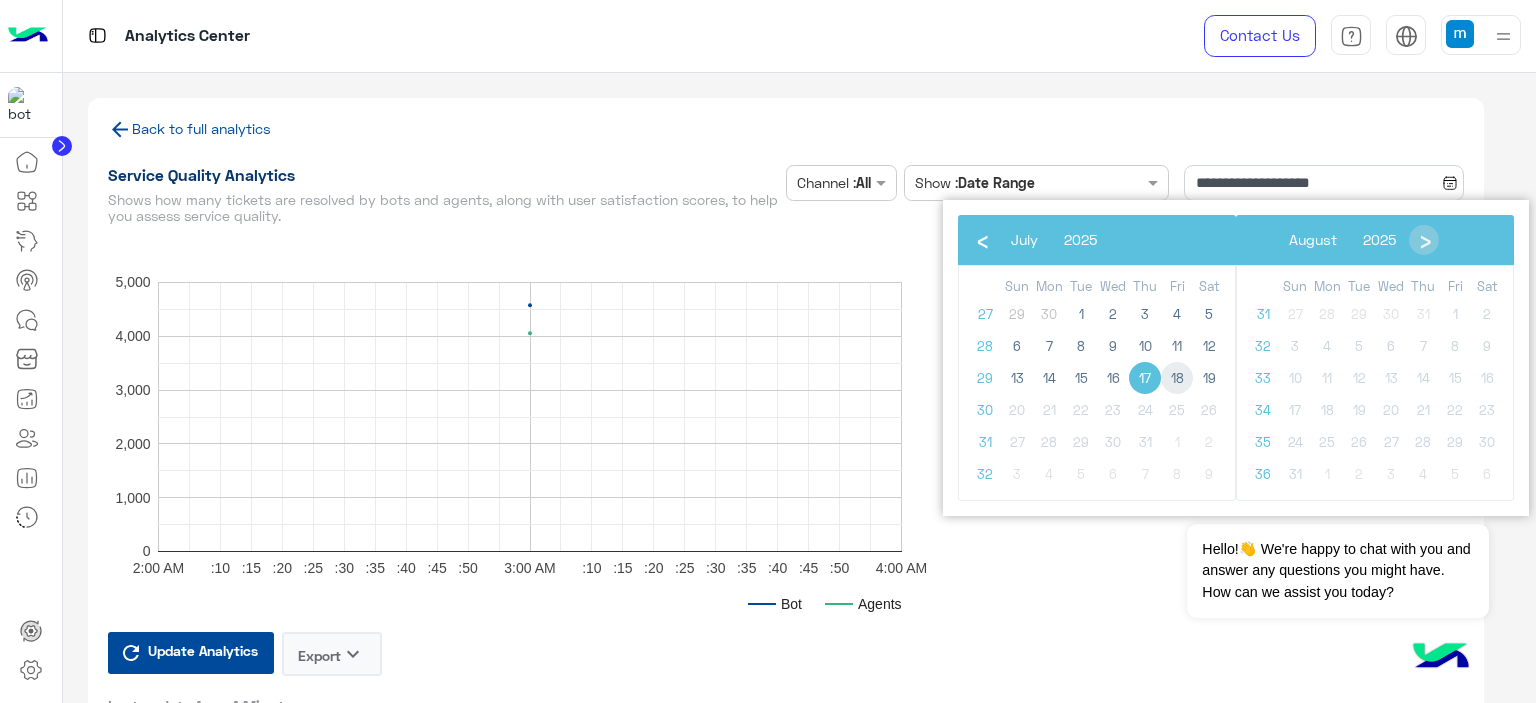 click on "18" 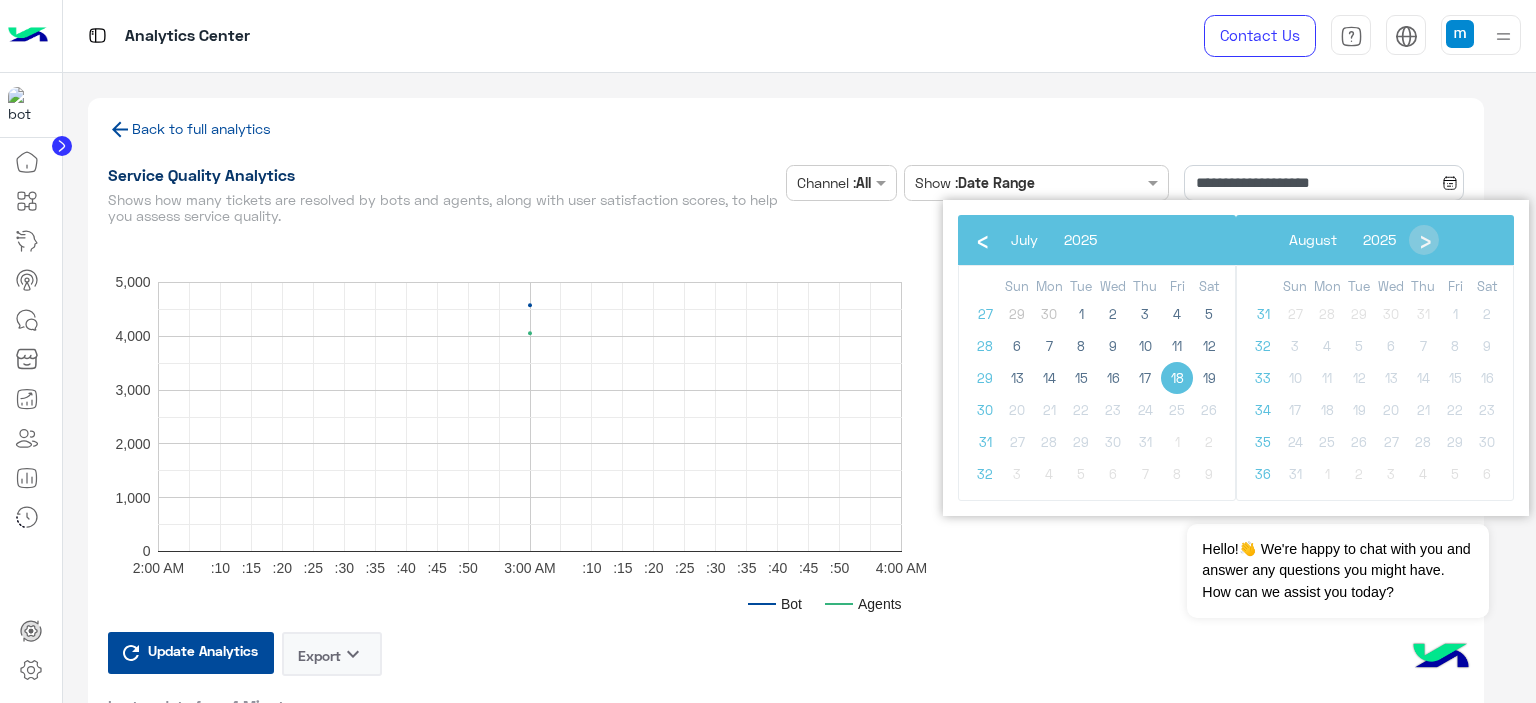 click on "18" 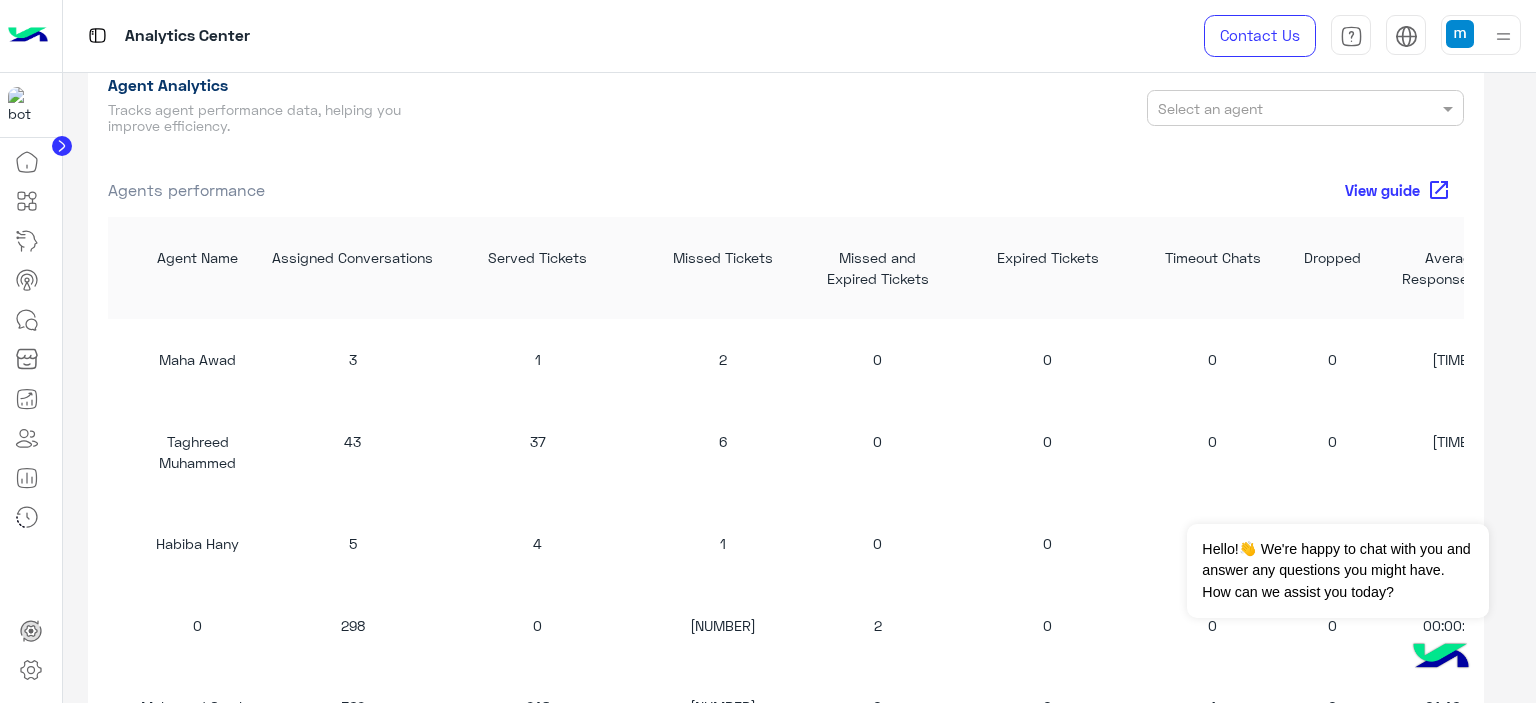 scroll, scrollTop: 2100, scrollLeft: 0, axis: vertical 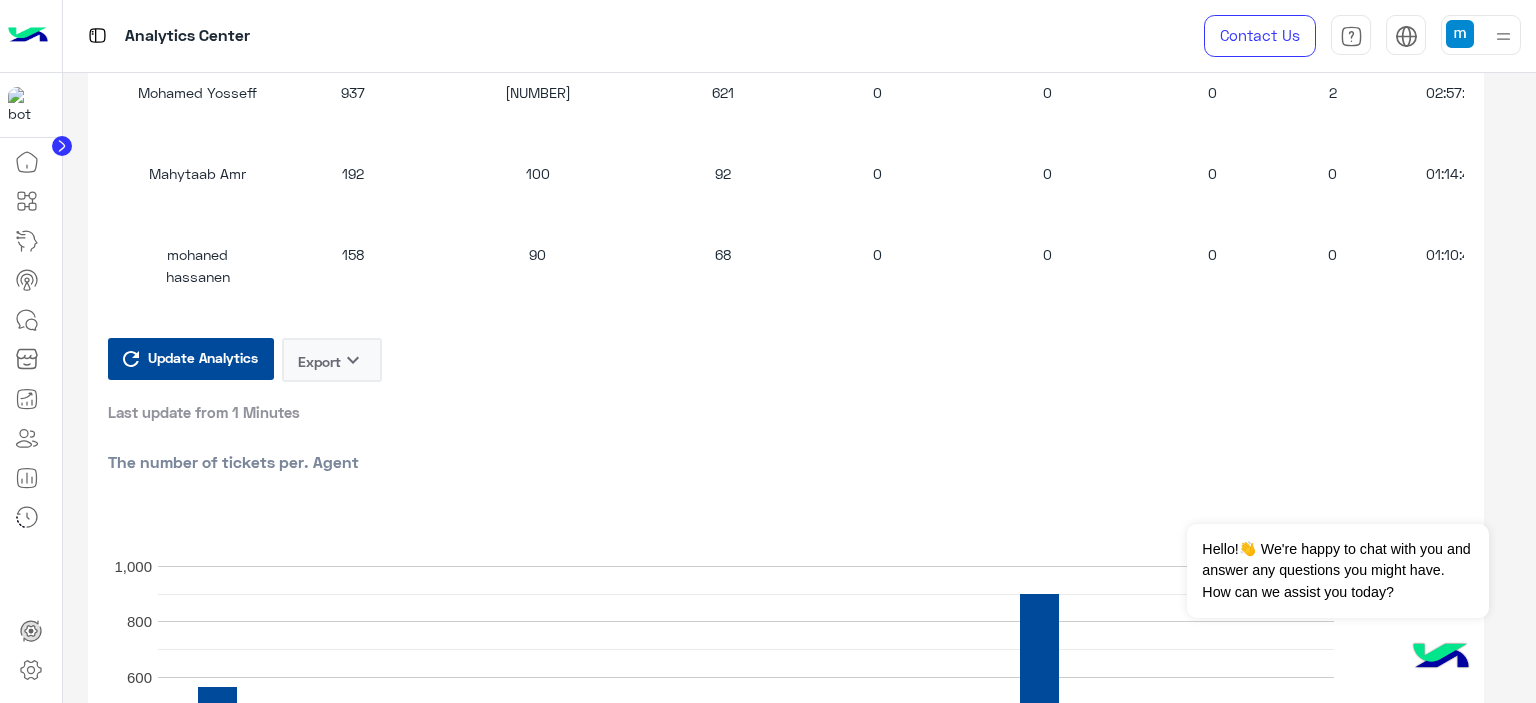 click on "Export   keyboard_arrow_down" 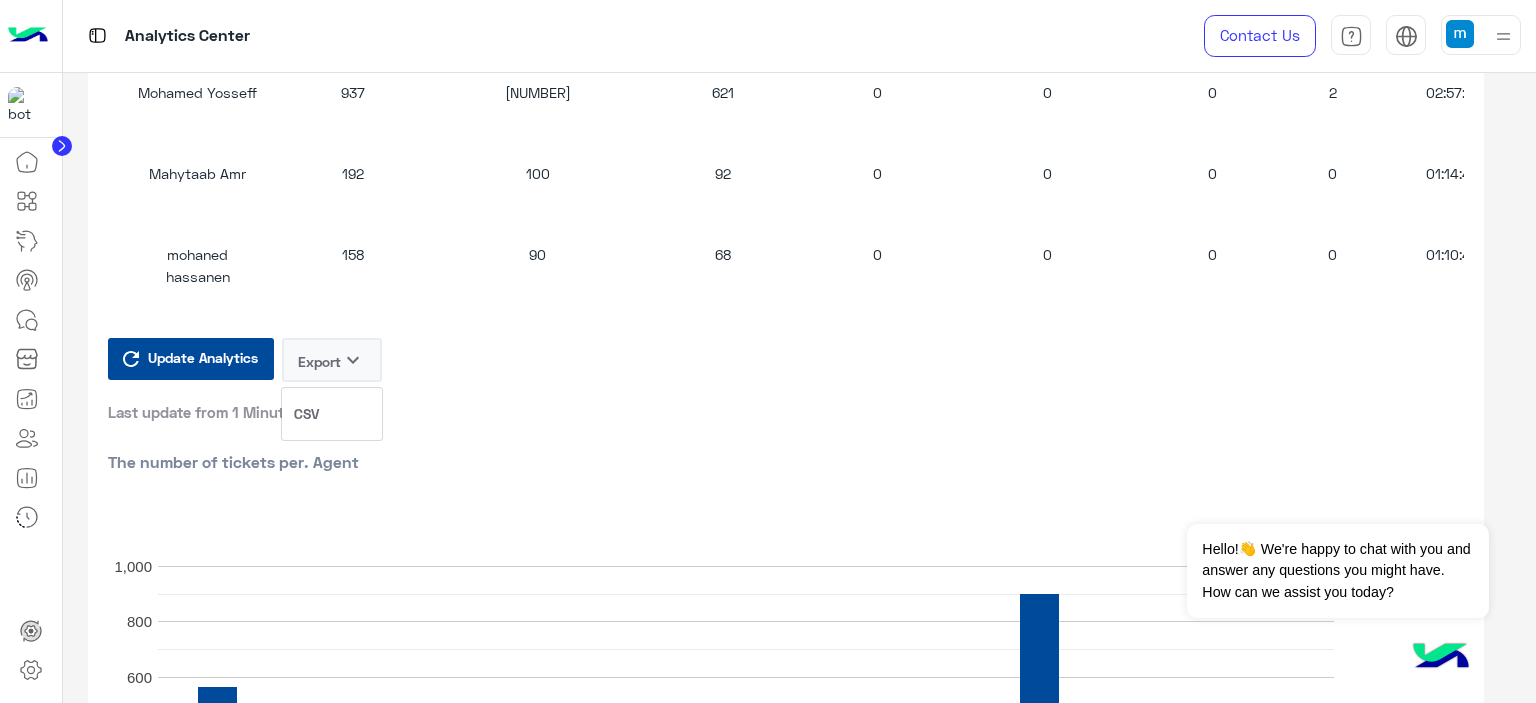 click on "CSV" 